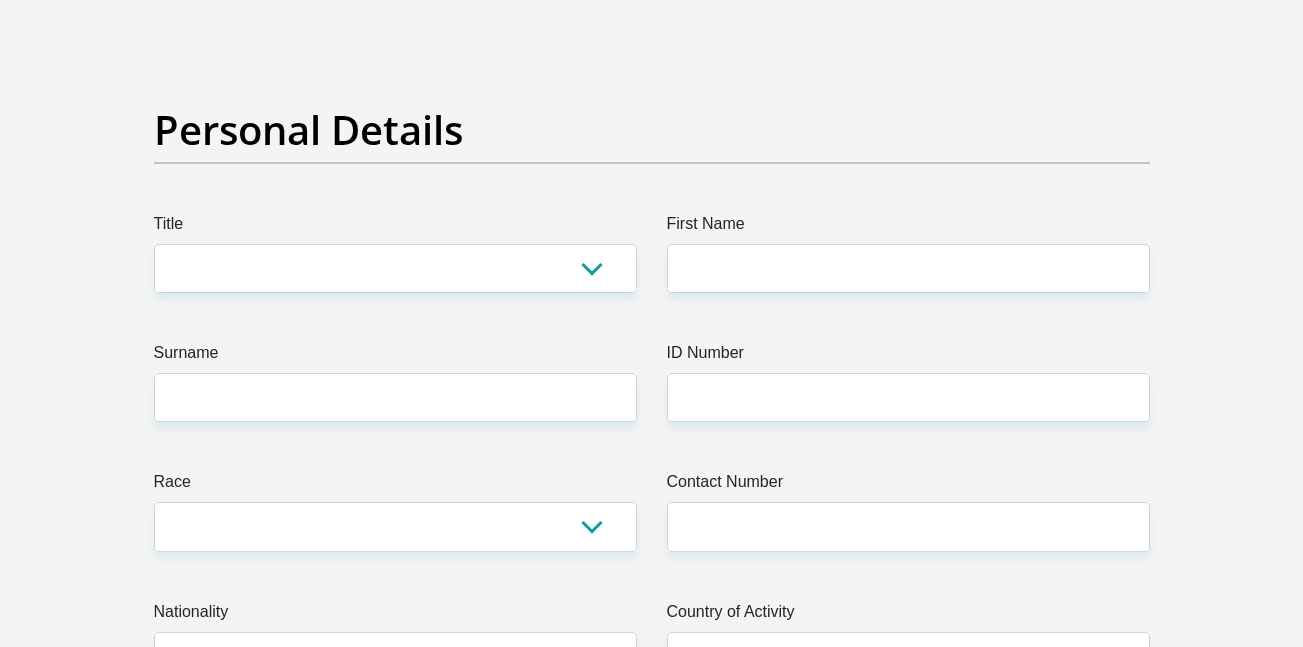 scroll, scrollTop: 122, scrollLeft: 0, axis: vertical 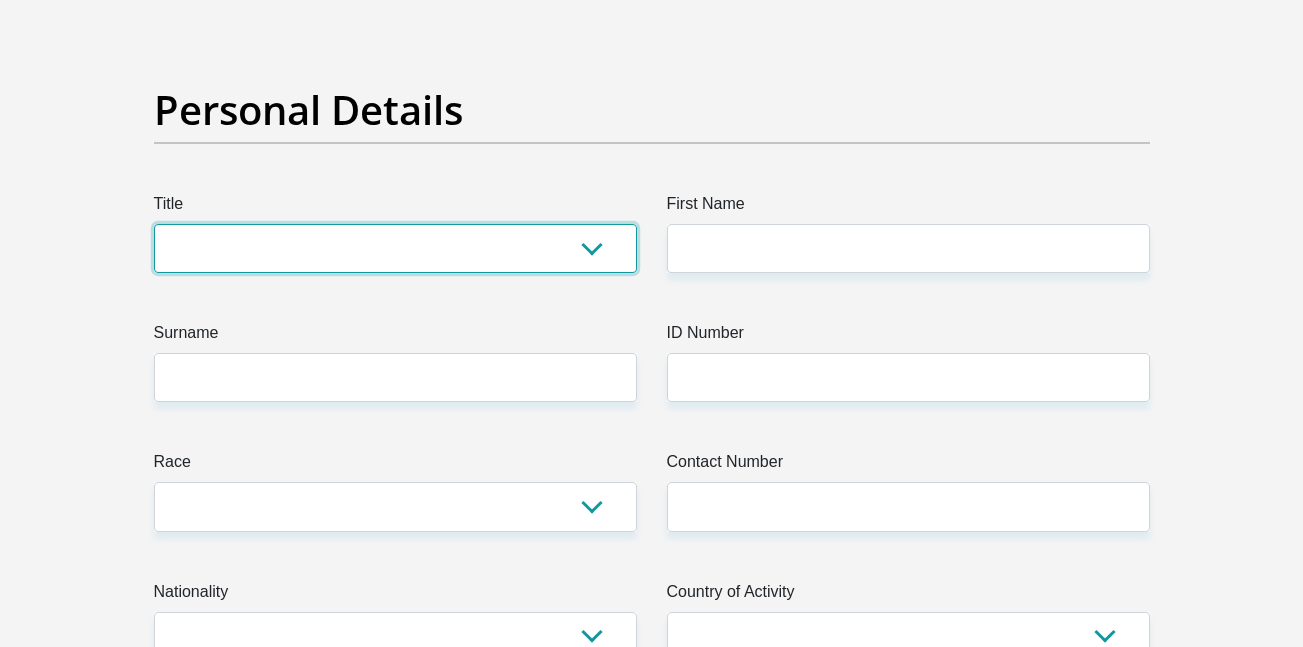 click on "Mr
Ms
Mrs
Dr
Other" at bounding box center [395, 248] 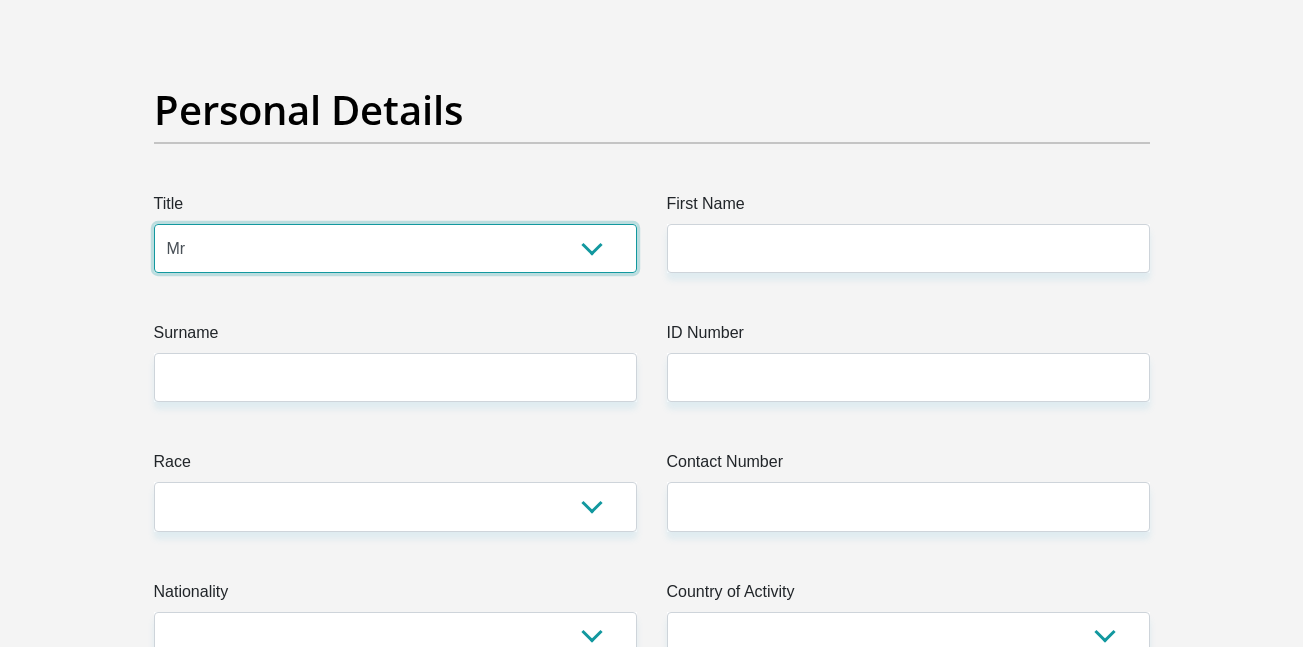 click on "Mr
Ms
Mrs
Dr
Other" at bounding box center [395, 248] 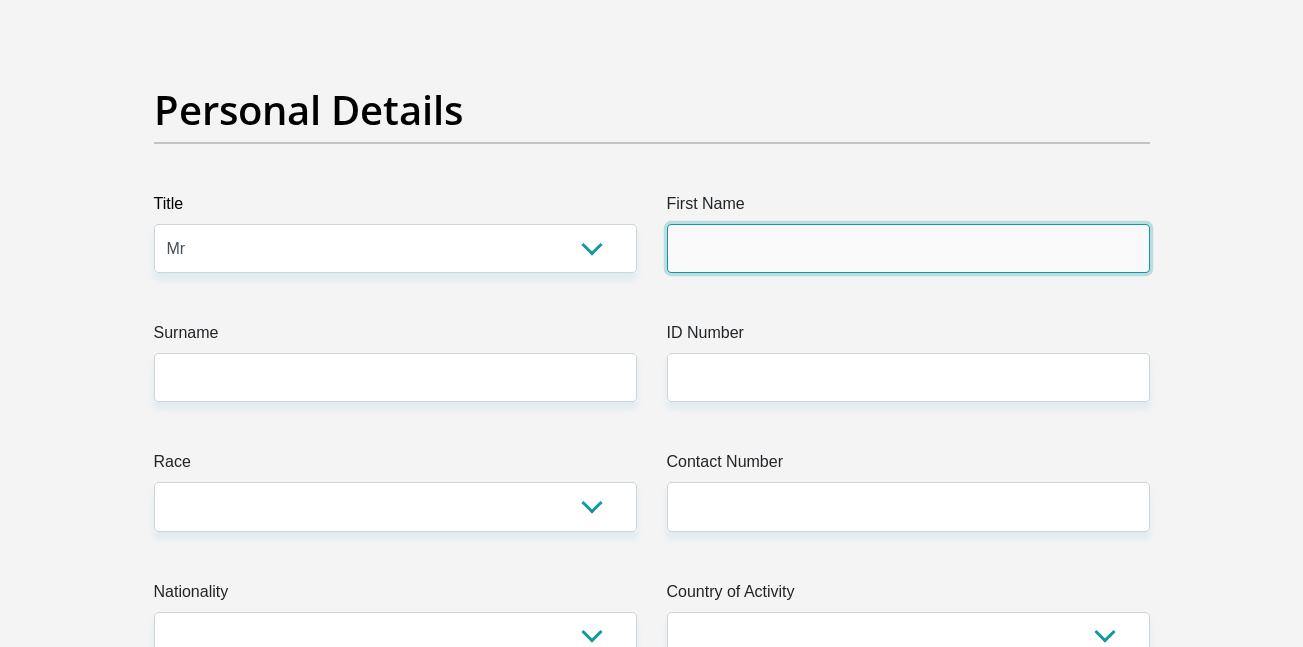 click on "First Name" at bounding box center [908, 248] 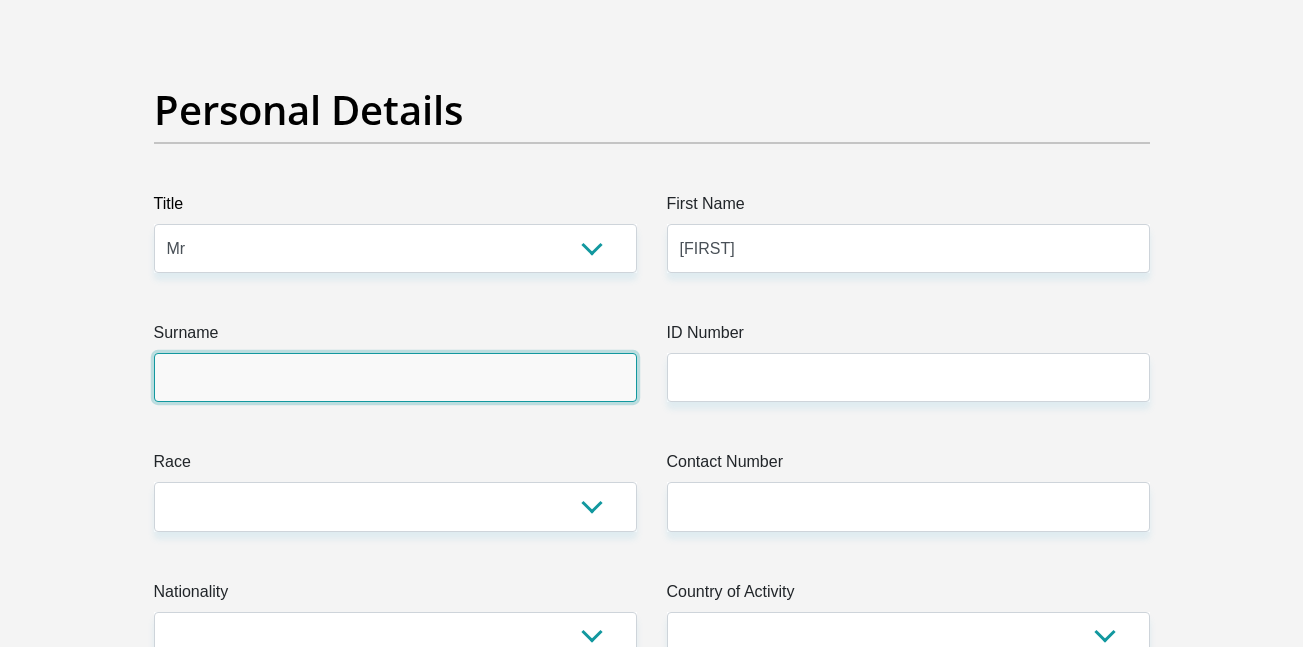type on "[LAST]" 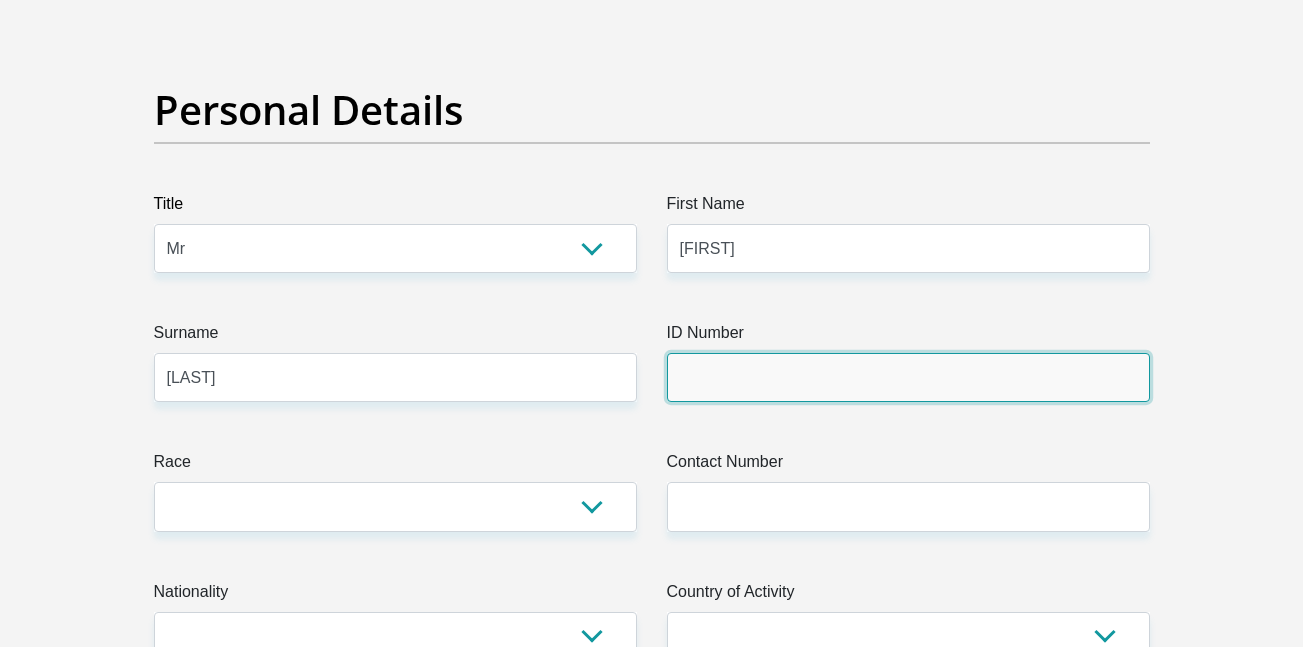 type on "N/A" 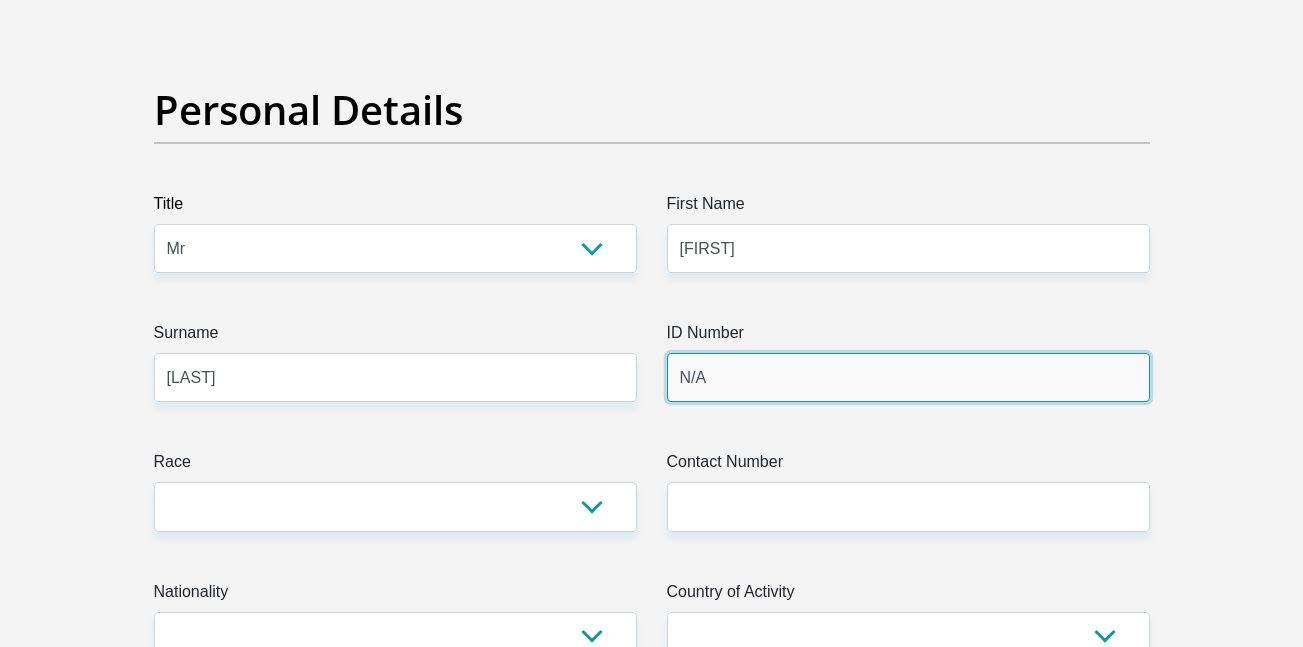 type on "[PHONE]" 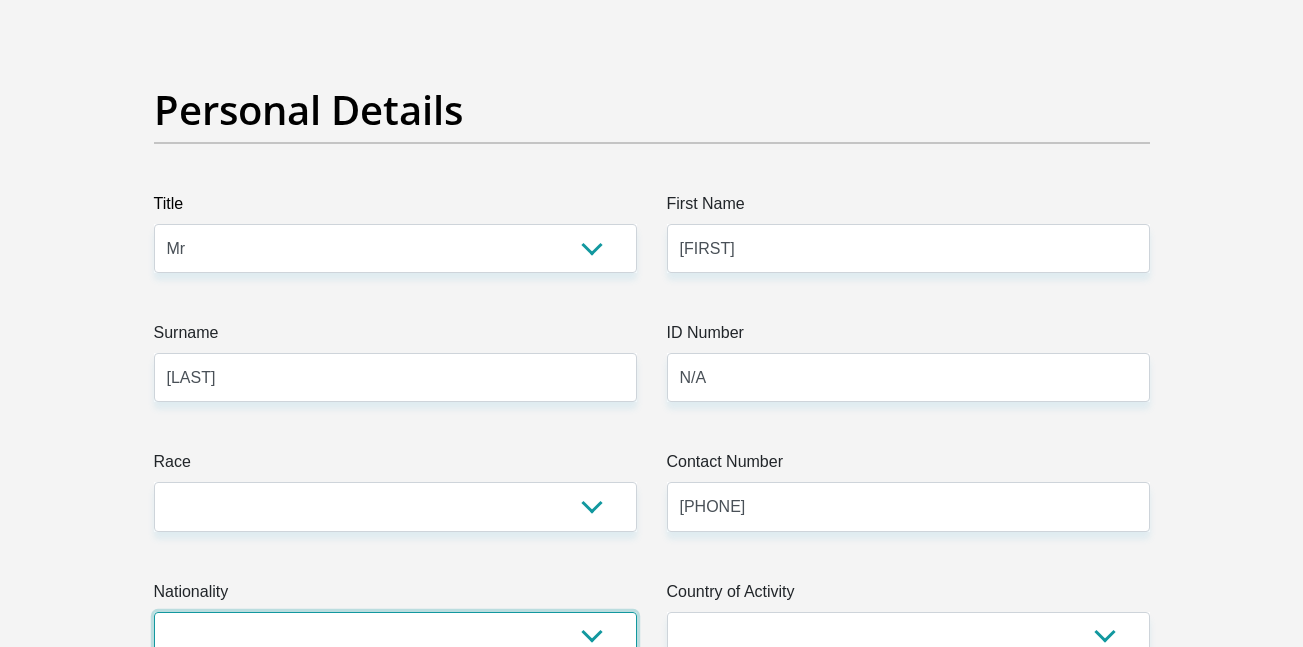 select on "ZAF" 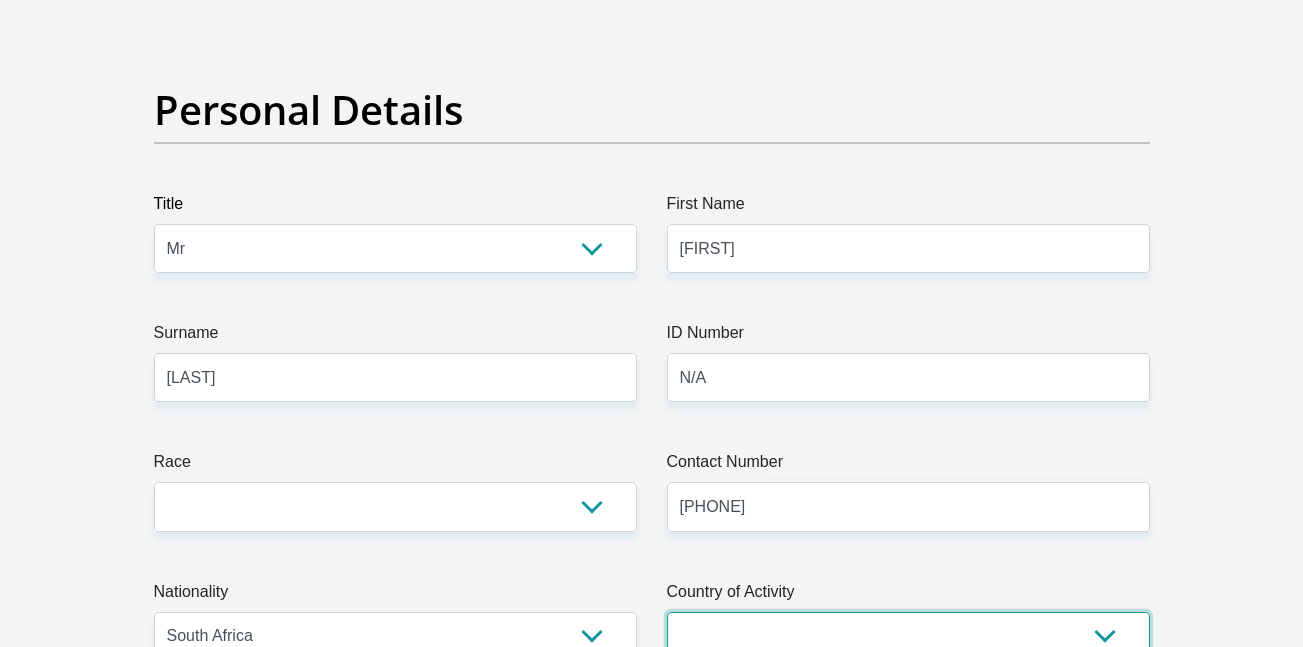 select on "ZAF" 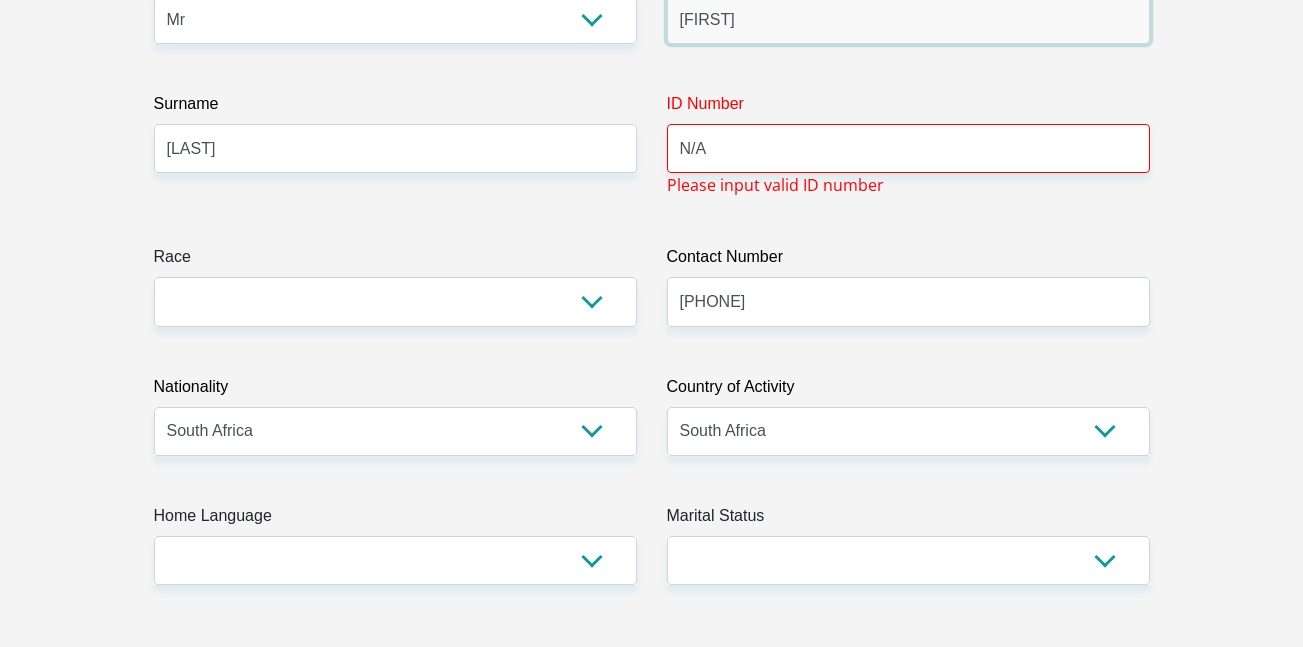 scroll, scrollTop: 352, scrollLeft: 0, axis: vertical 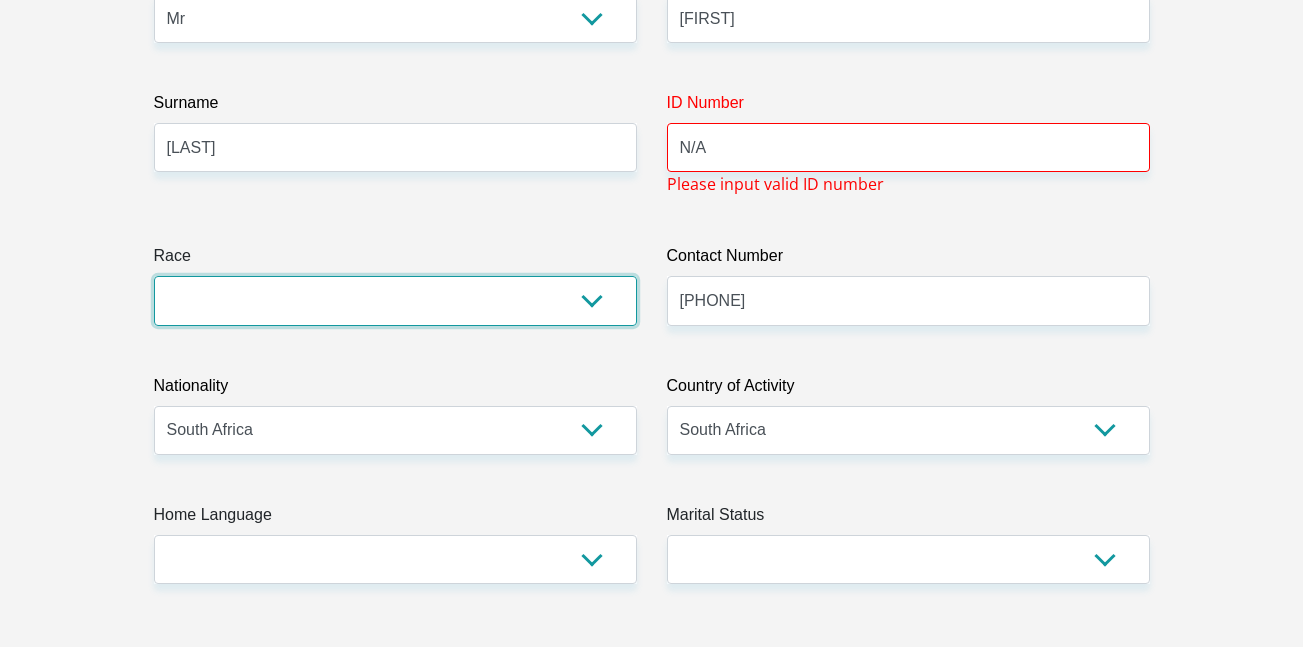 click on "Black
Coloured
Indian
White
Other" at bounding box center [395, 300] 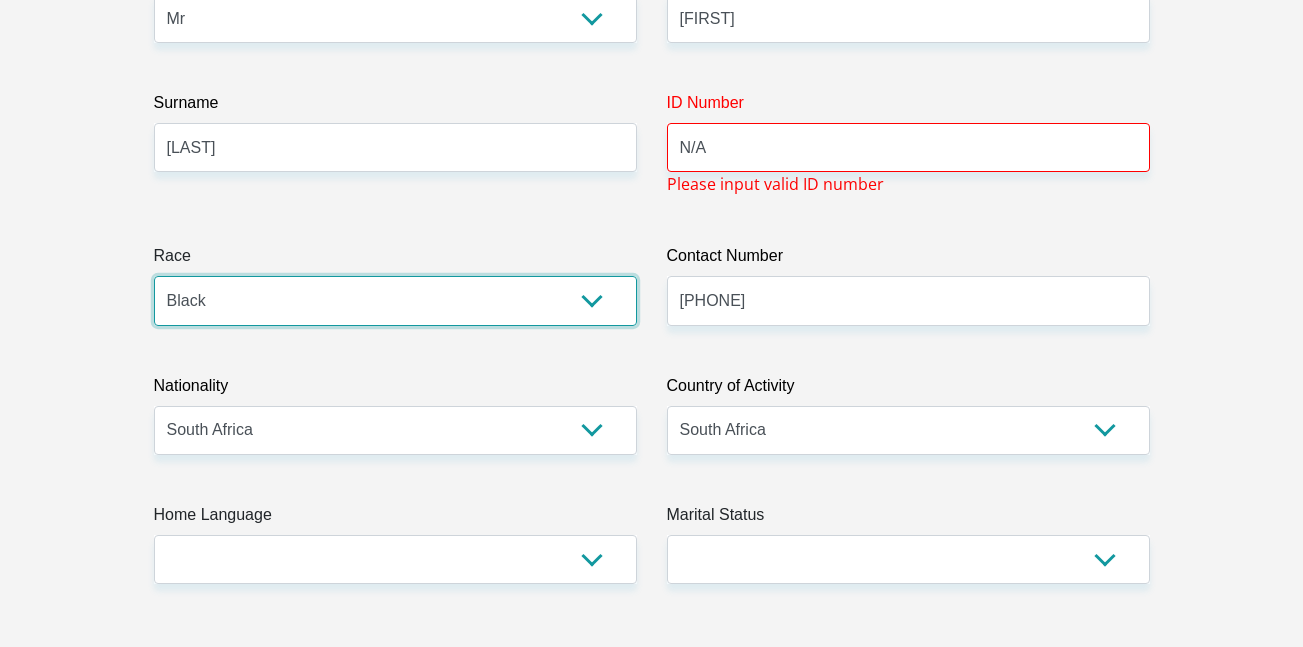 click on "Black
Coloured
Indian
White
Other" at bounding box center [395, 300] 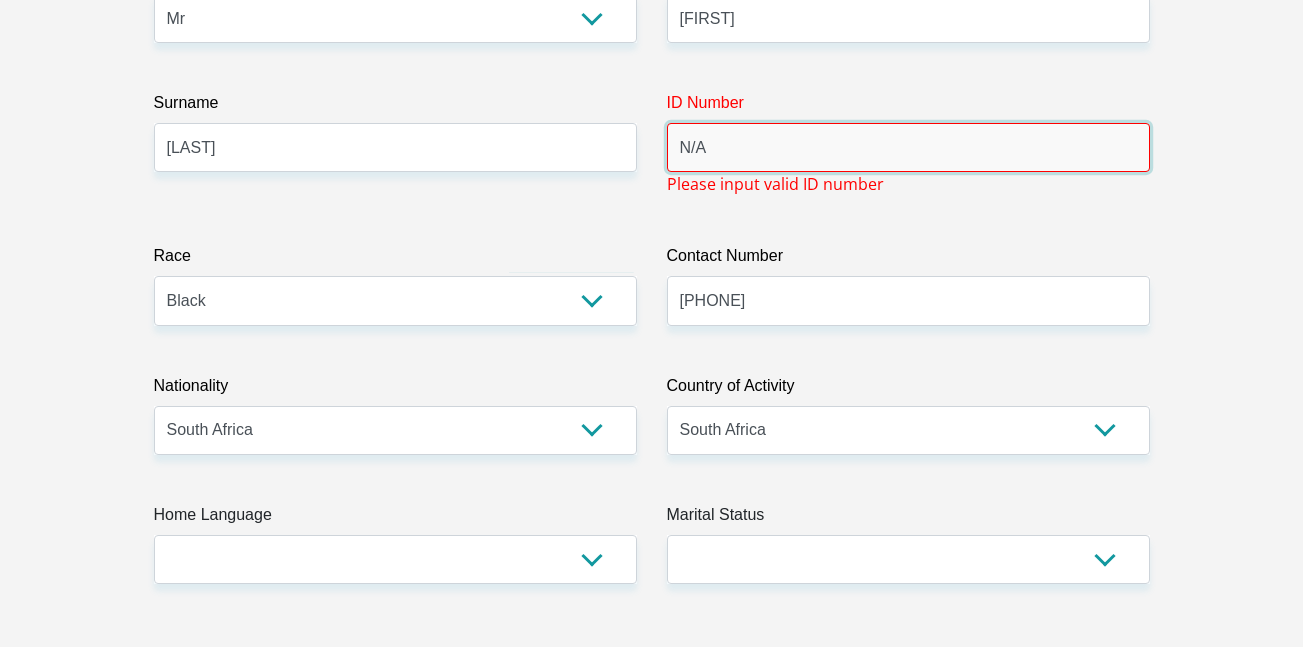 click on "N/A" at bounding box center (908, 147) 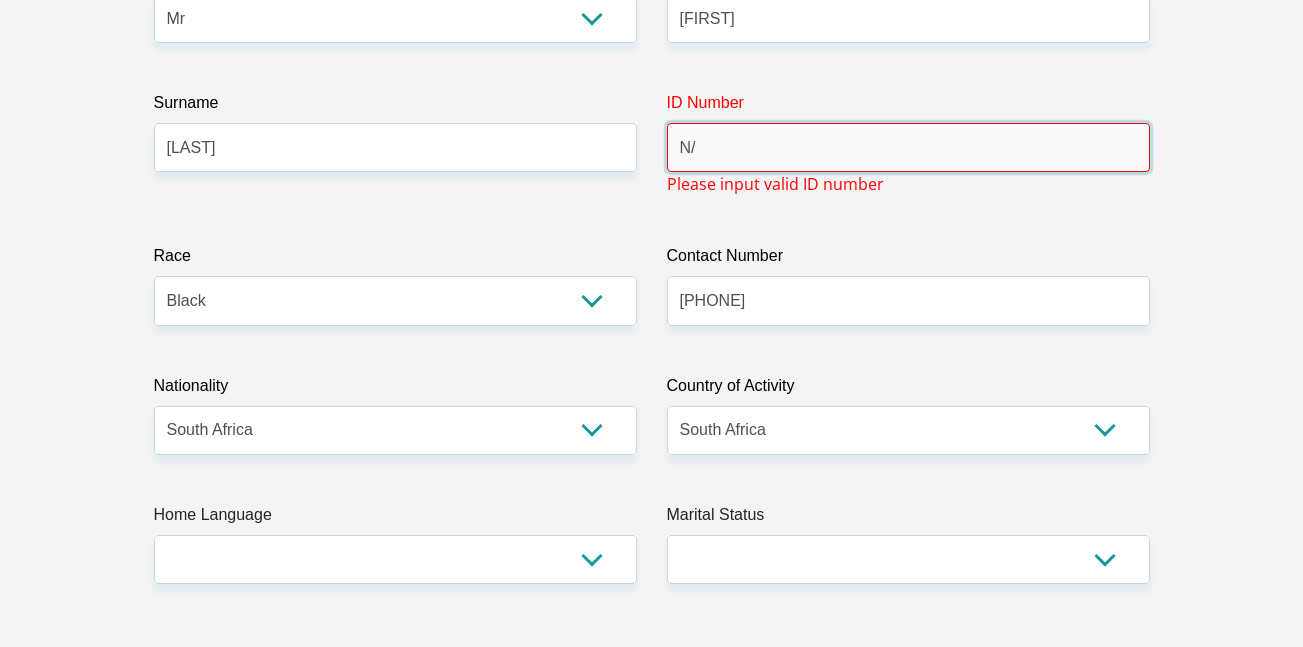 type on "N" 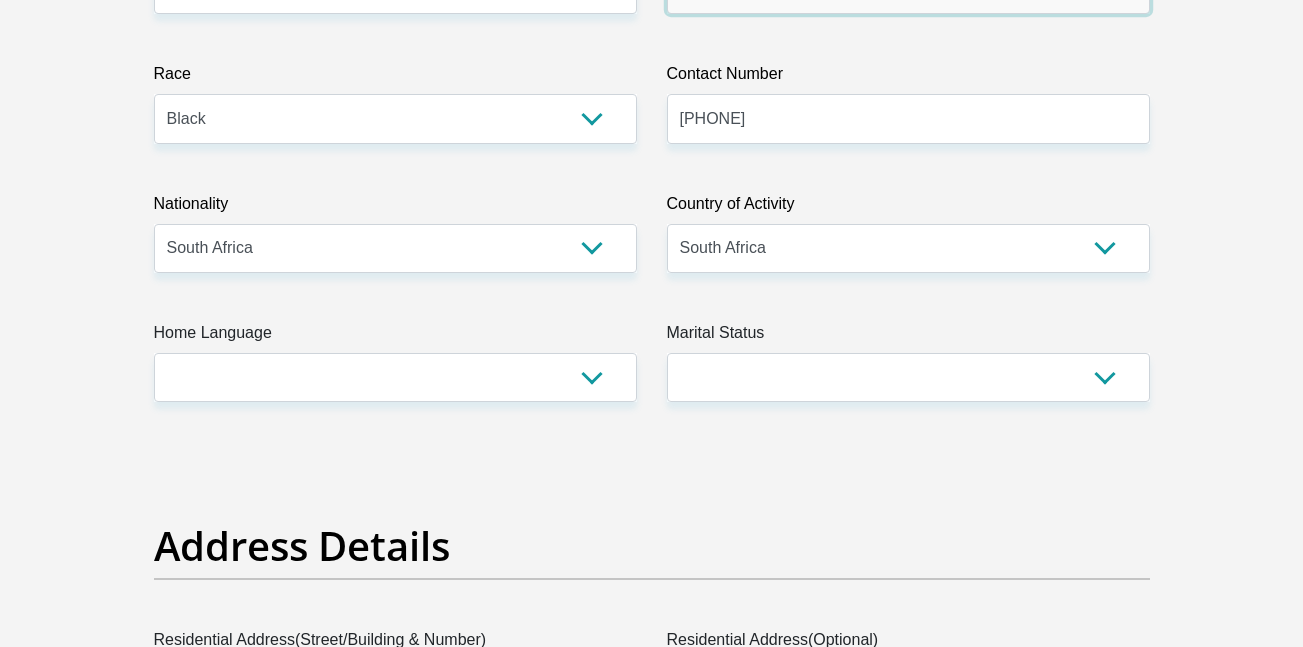 scroll, scrollTop: 542, scrollLeft: 0, axis: vertical 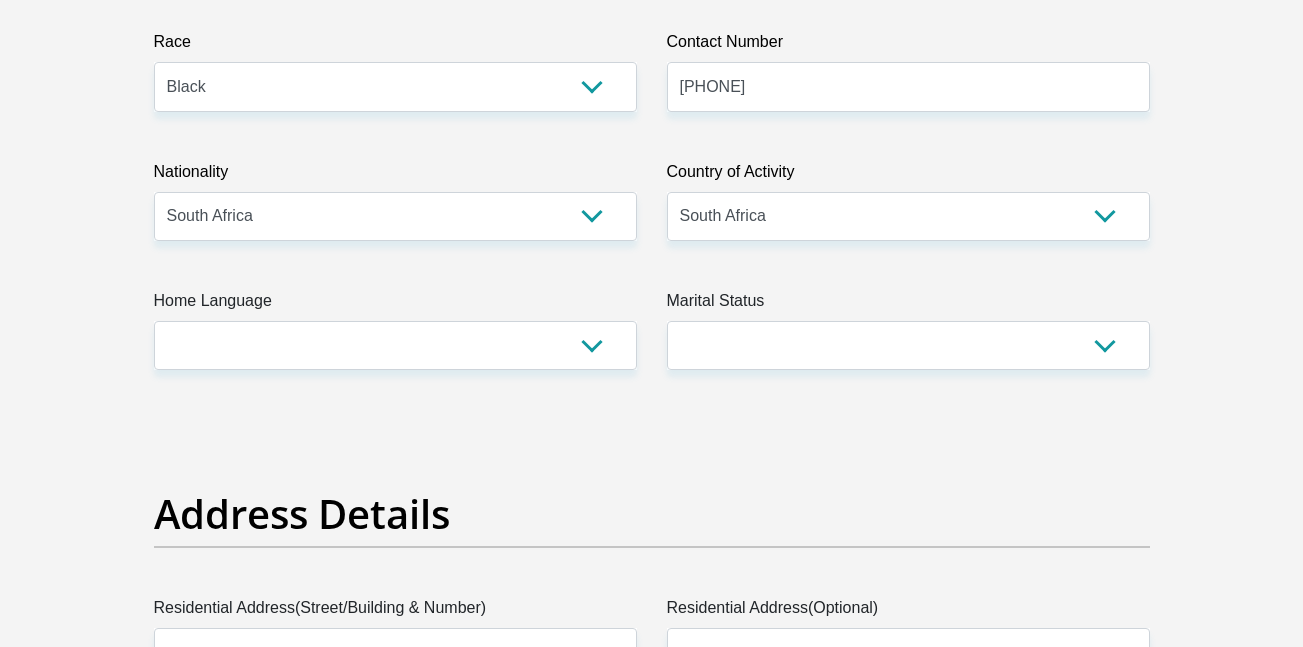 type on "[ID_NUMBER]" 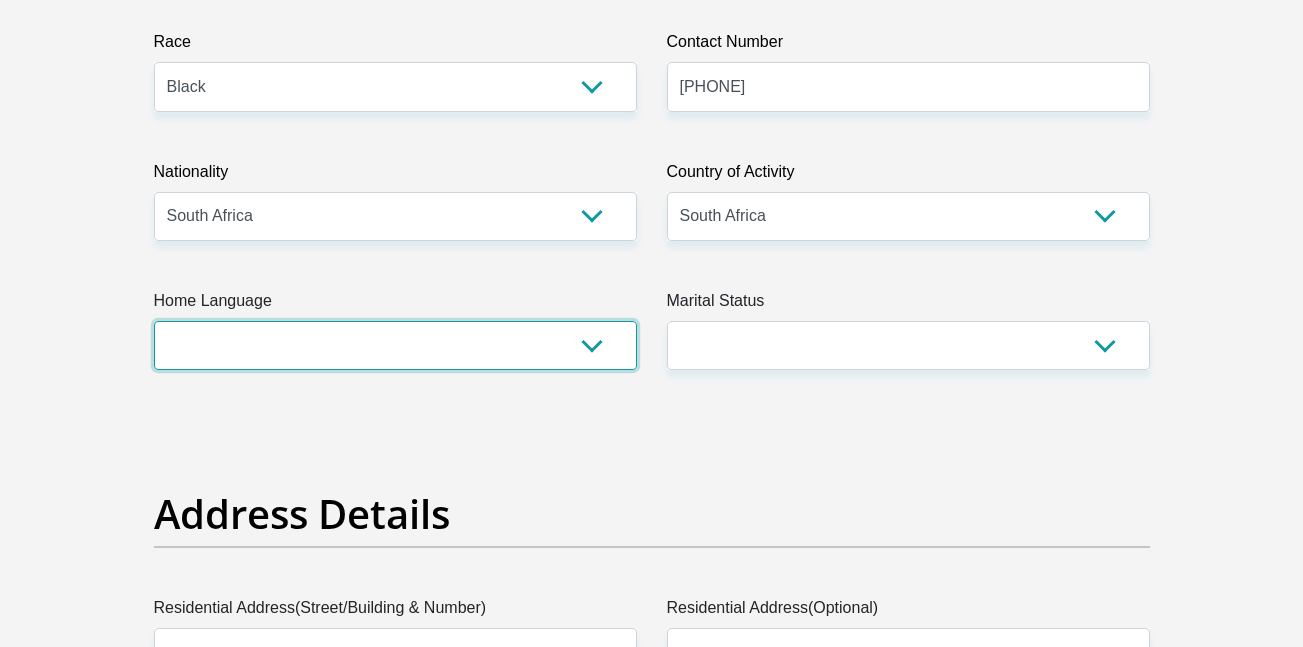 click on "Afrikaans
English
Sepedi
South Ndebele
Southern Sotho
Swati
Tsonga
Tswana
Venda
Xhosa
Zulu
Other" at bounding box center (395, 345) 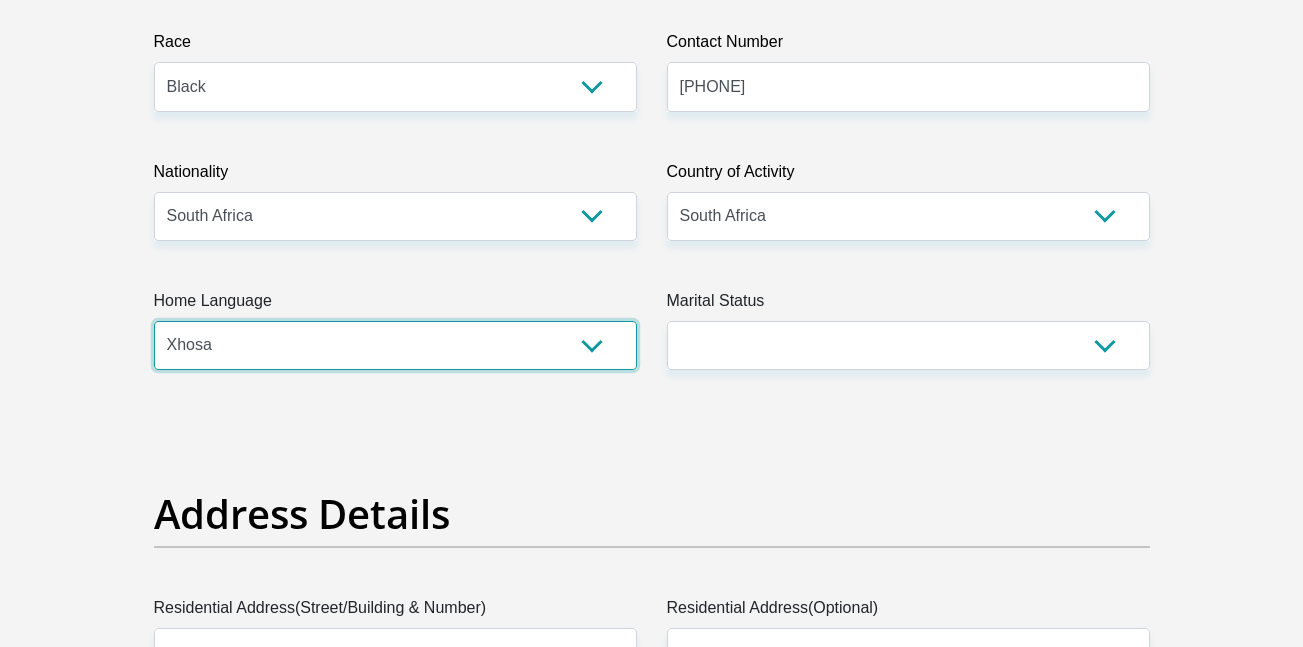 click on "Afrikaans
English
Sepedi
South Ndebele
Southern Sotho
Swati
Tsonga
Tswana
Venda
Xhosa
Zulu
Other" at bounding box center (395, 345) 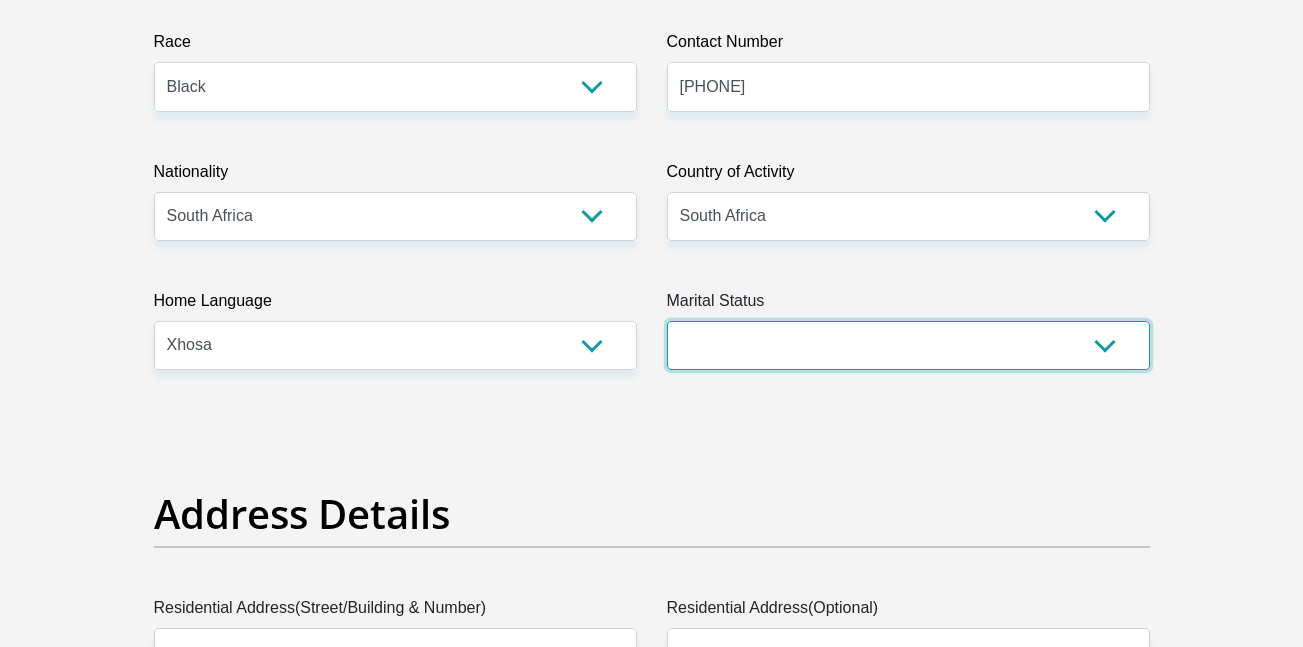 click on "Married ANC
Single
Divorced
Widowed
Married COP or Customary Law" at bounding box center [908, 345] 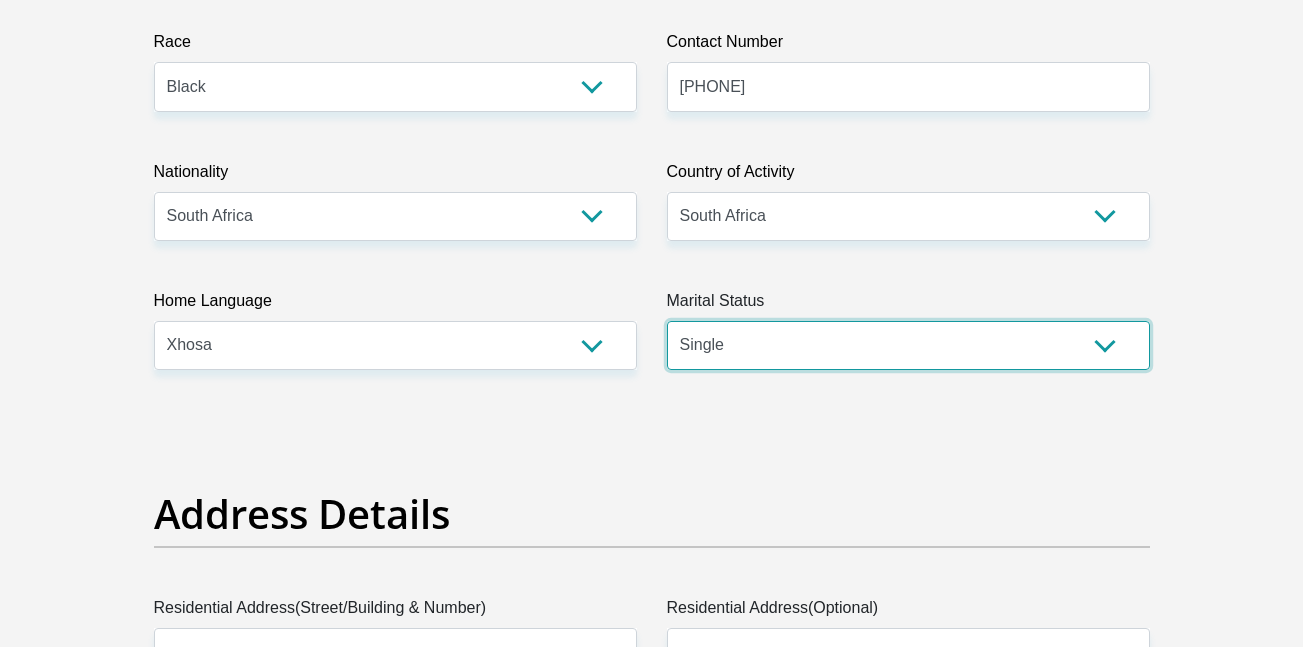 click on "Married ANC
Single
Divorced
Widowed
Married COP or Customary Law" at bounding box center (908, 345) 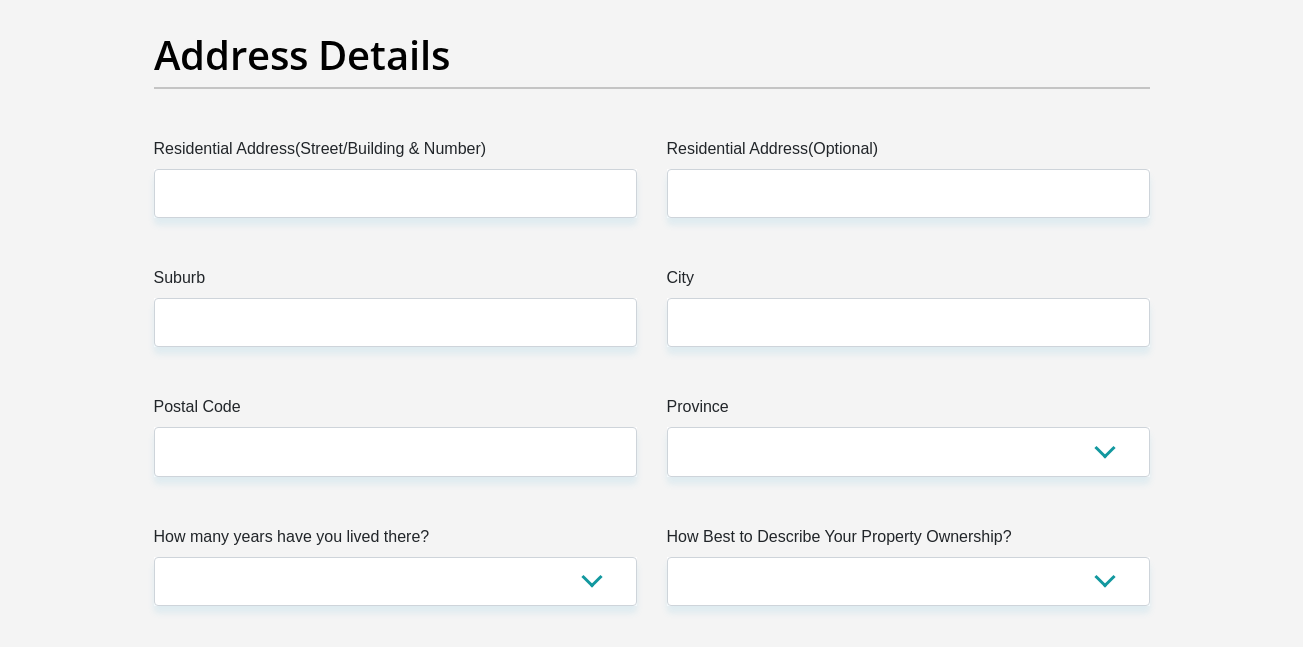 scroll, scrollTop: 1012, scrollLeft: 0, axis: vertical 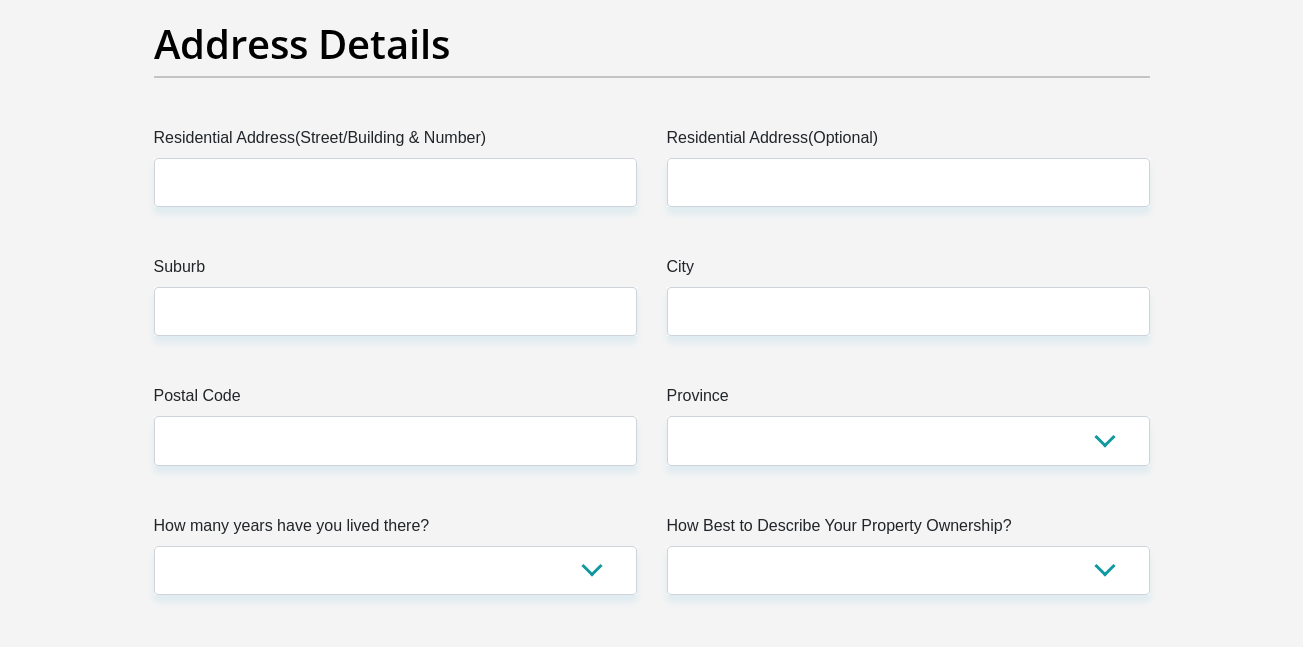 click on "Title
Mr
Ms
Mrs
Dr
Other
First Name
[FIRST]
Surname
[LAST]
ID Number
[ID_NUMBER]
Please input valid ID number
Race
Black
Coloured
Indian
White
Other
Contact Number
[PHONE]
Please input valid contact number
Nationality
South Africa
Afghanistan
Aland Islands  Albania  Algeria" at bounding box center (652, 2555) 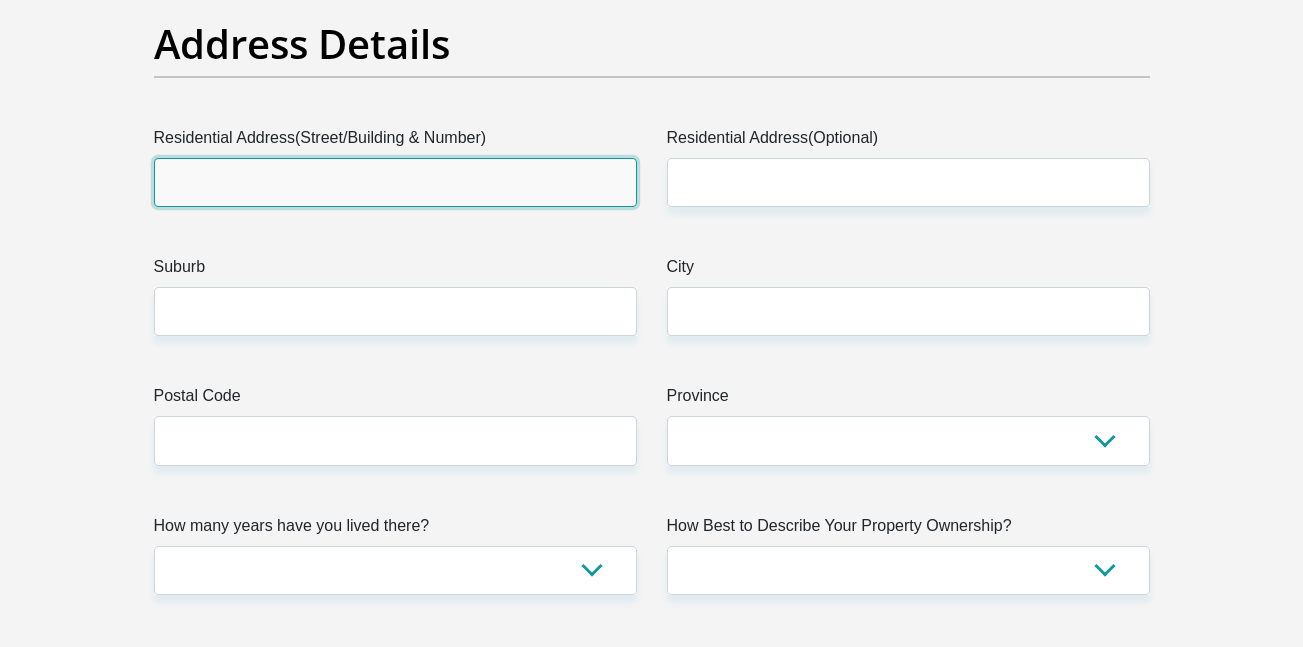 click on "Residential Address(Street/Building & Number)" at bounding box center [395, 182] 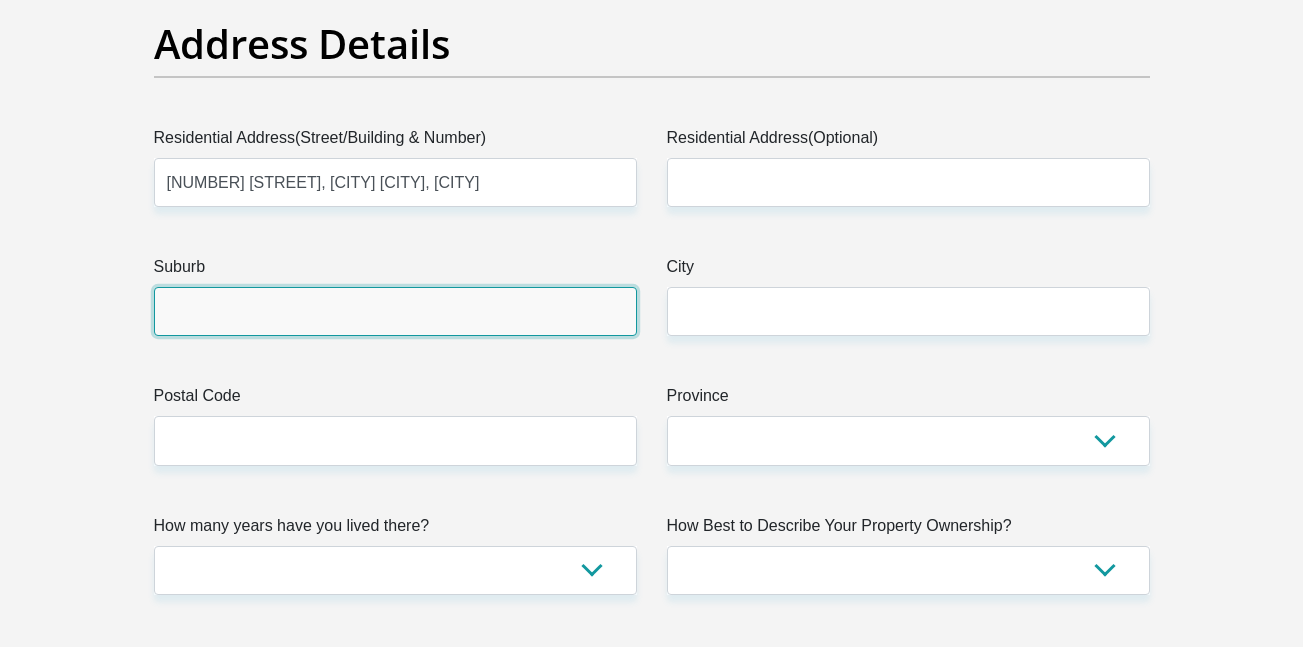 type on "Anywhere" 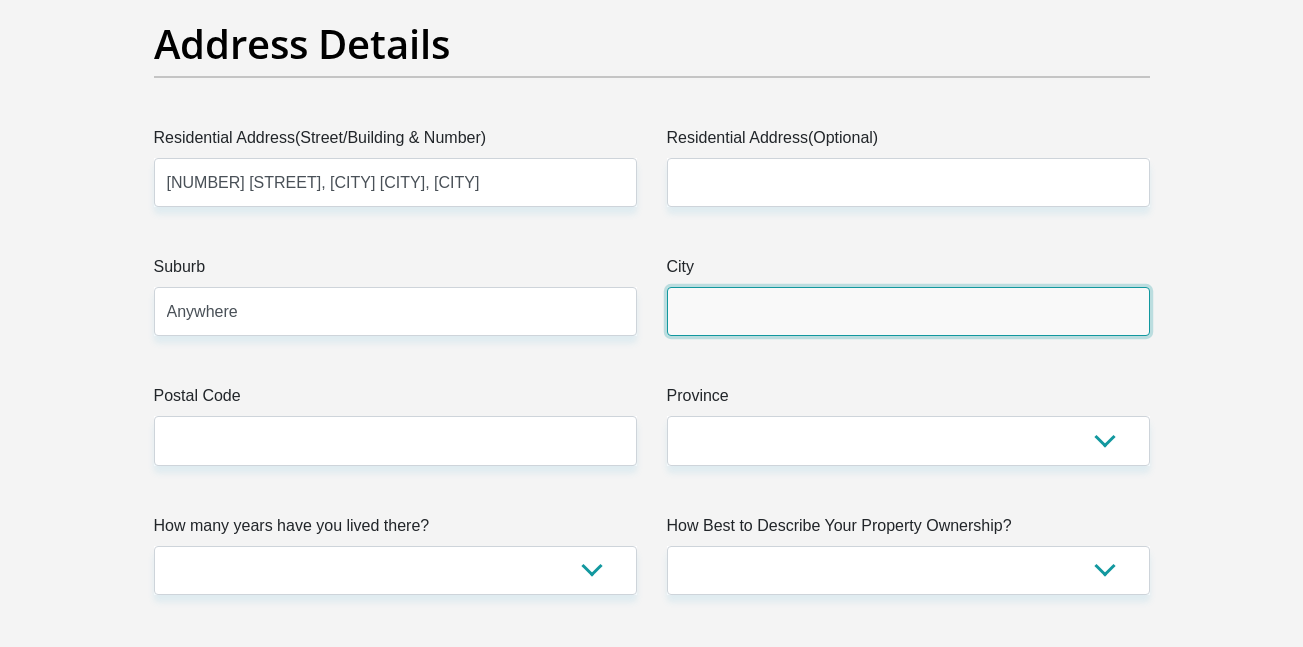 type on "Anywhere" 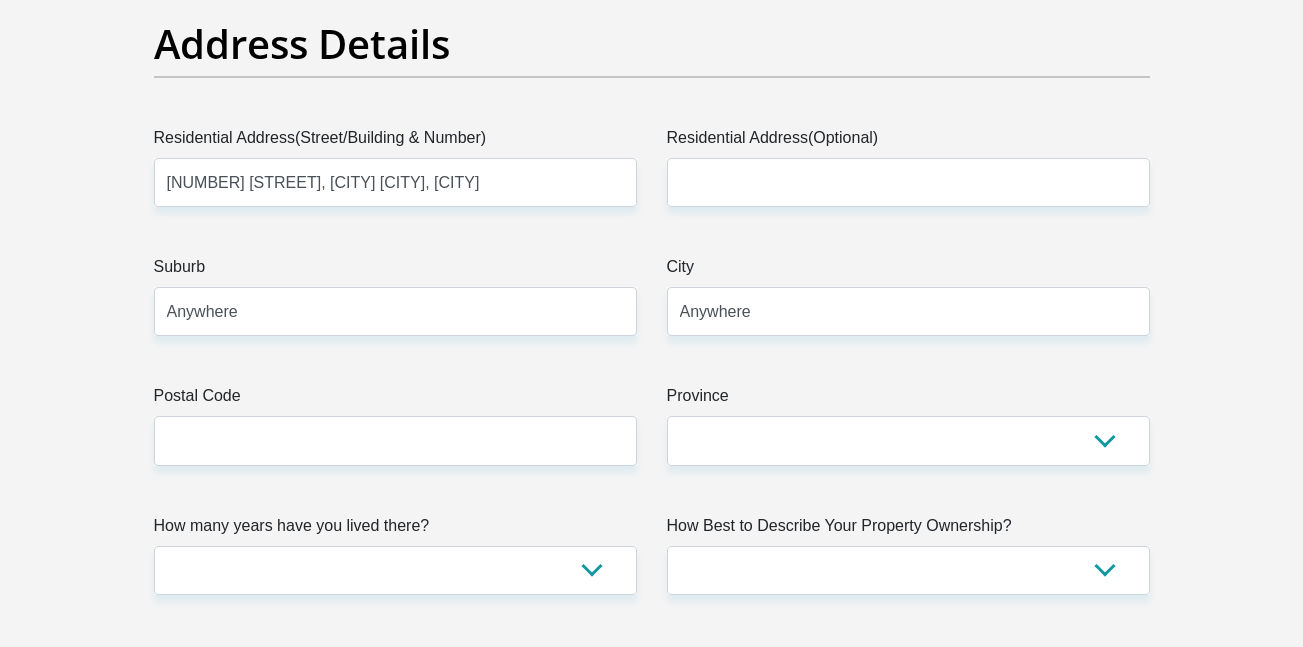 type on "[EMAIL]" 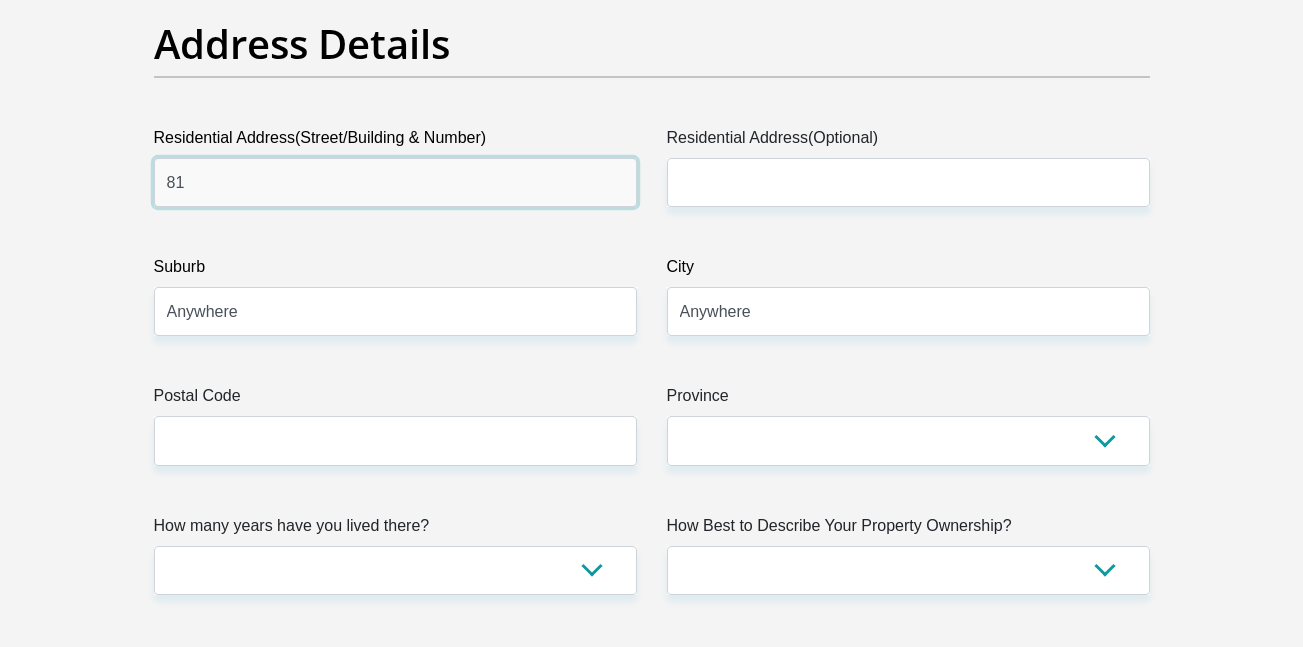type on "8" 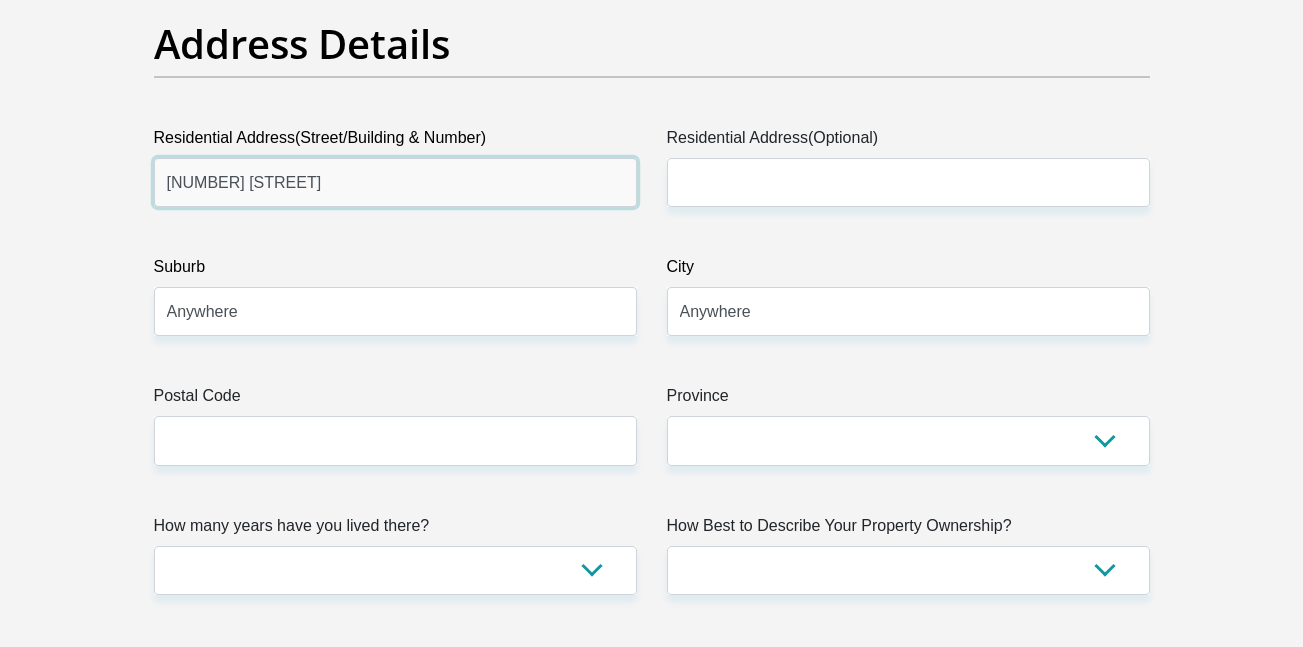 type on "[NUMBER] [STREET]" 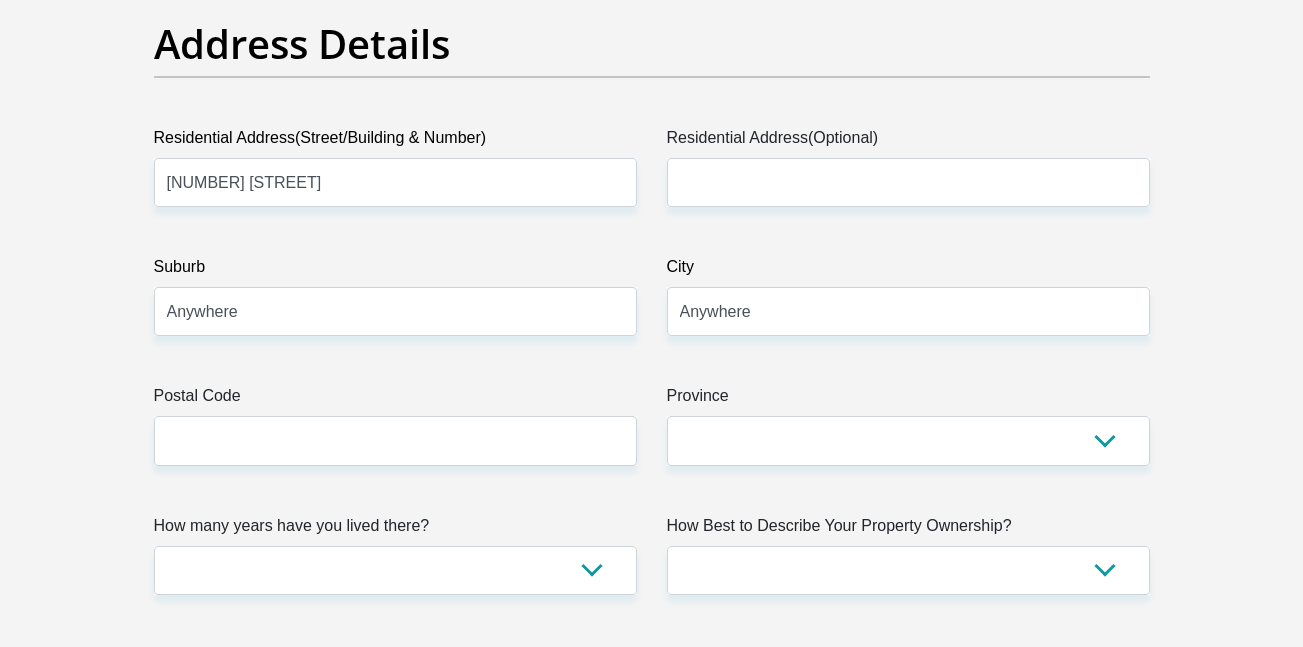 click on "Suburb" at bounding box center [395, 271] 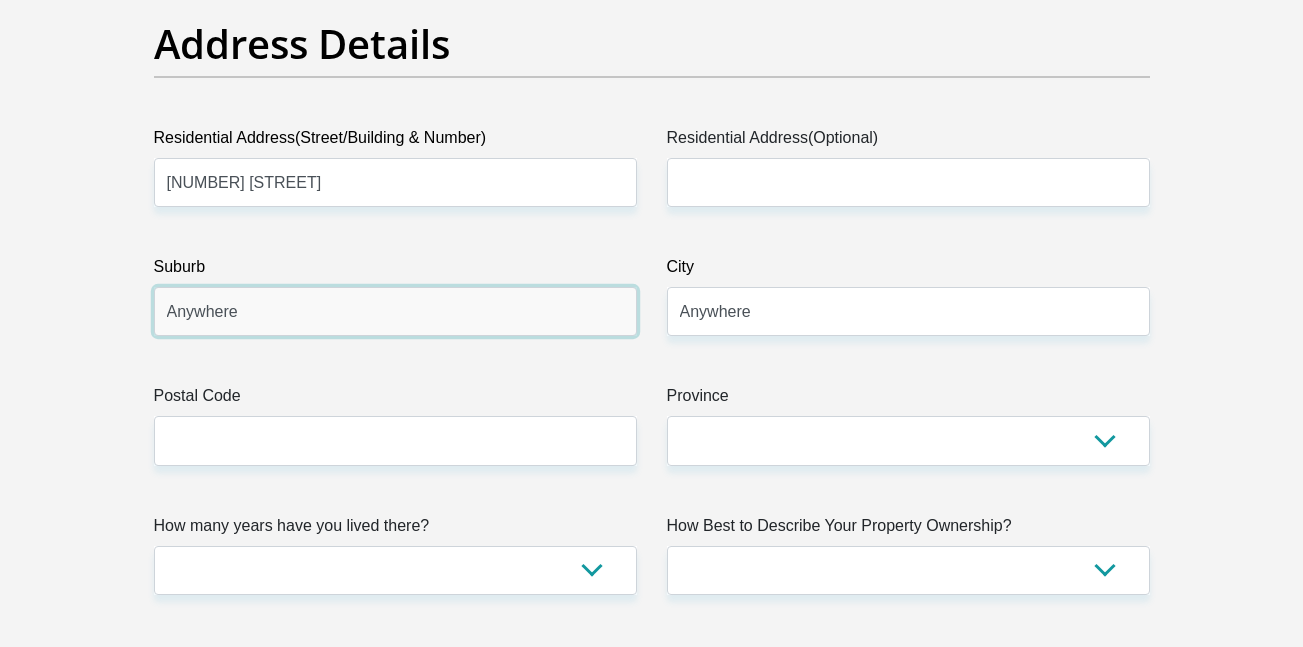 click on "Anywhere" at bounding box center (395, 311) 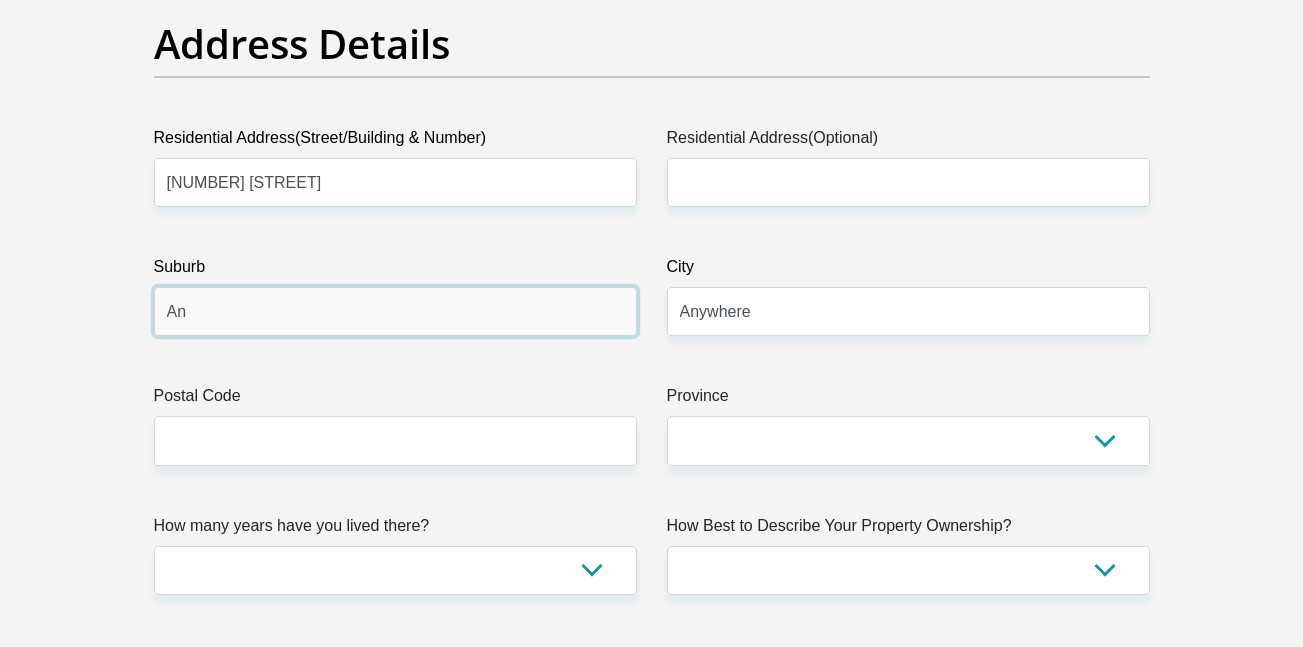 type on "A" 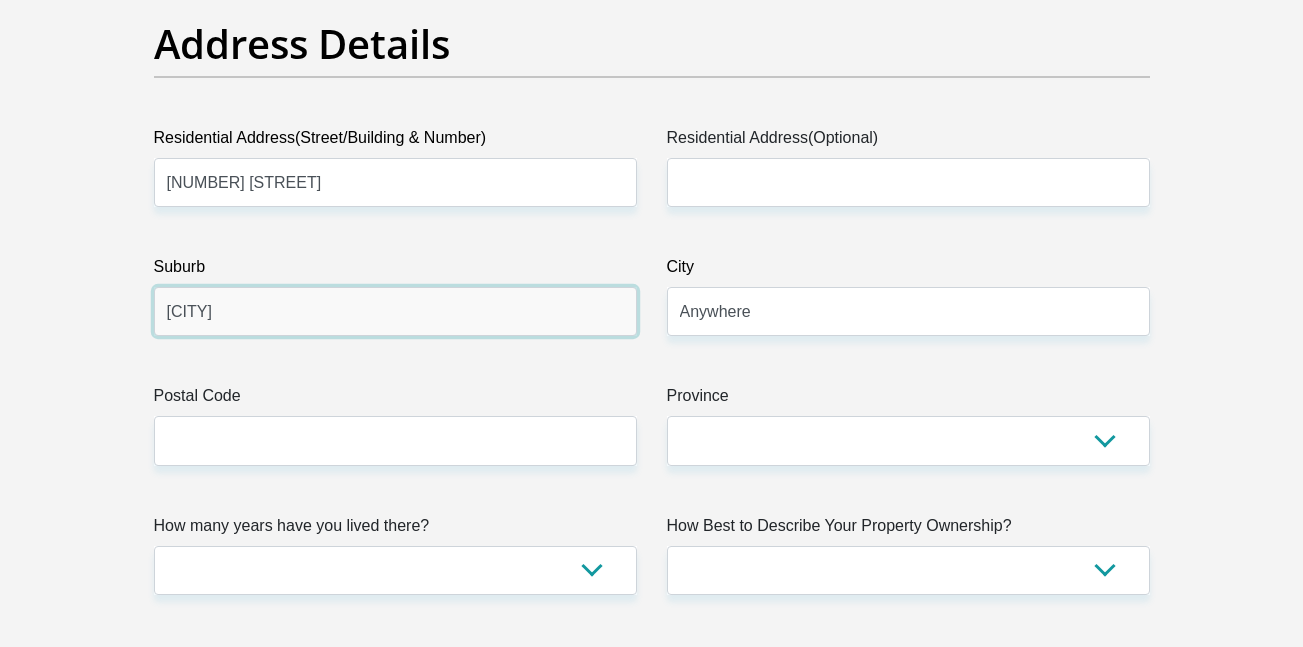 type on "[CITY]" 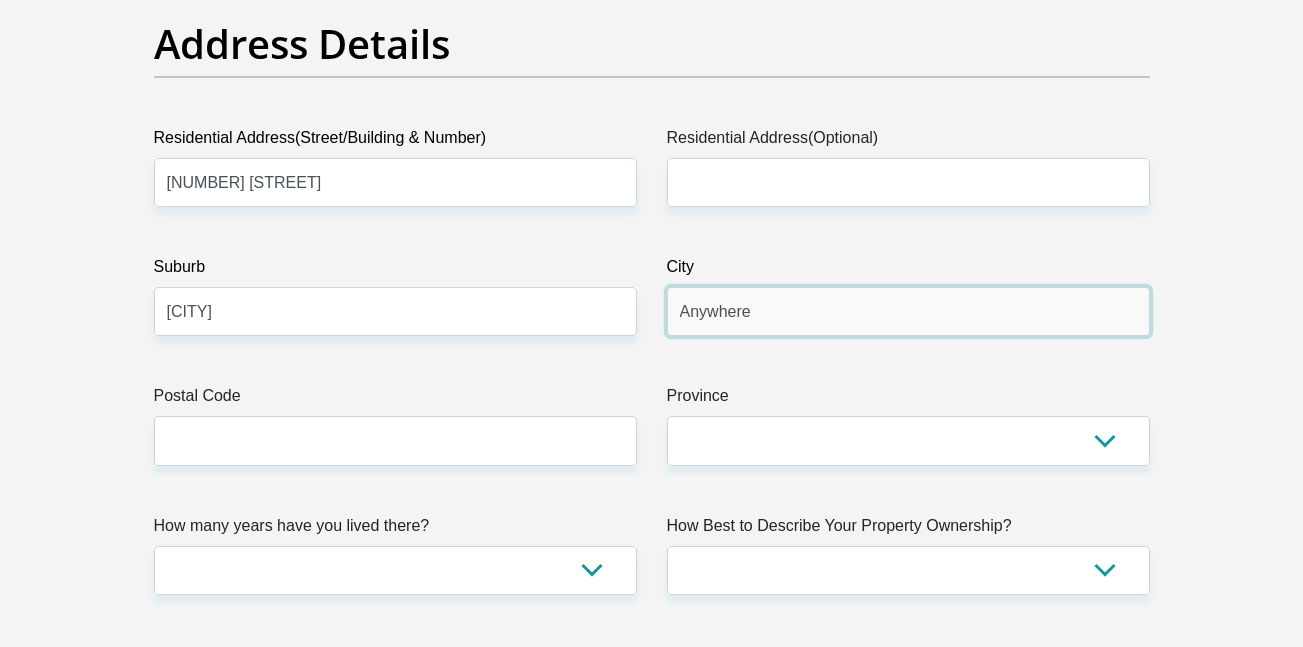click on "Anywhere" at bounding box center [908, 311] 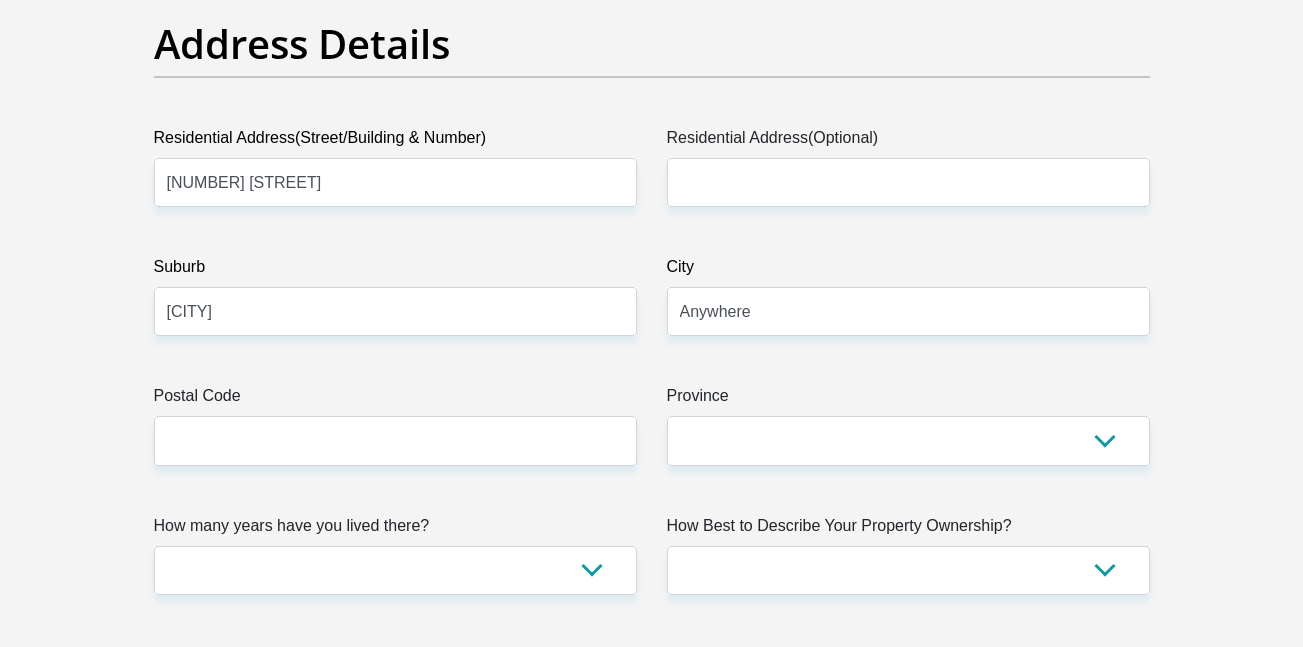click on "Title
Mr
Ms
Mrs
Dr
Other
First Name
[FIRST]
Surname
[LAST]
ID Number
[ID_NUMBER]
Please input valid ID number
Race
Black
Coloured
Indian
White
Other
Contact Number
[PHONE]
Please input valid contact number
Nationality
South Africa
Afghanistan
Aland Islands  Albania  Algeria" at bounding box center (652, 2555) 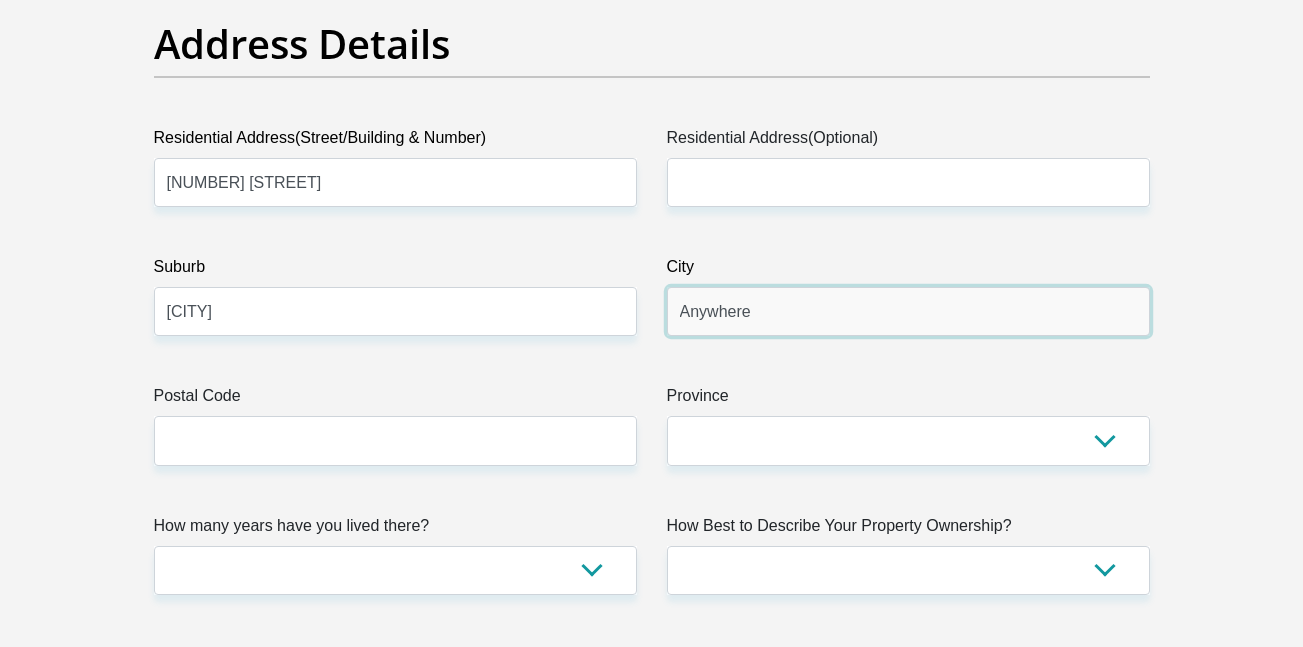 click on "Anywhere" at bounding box center (908, 311) 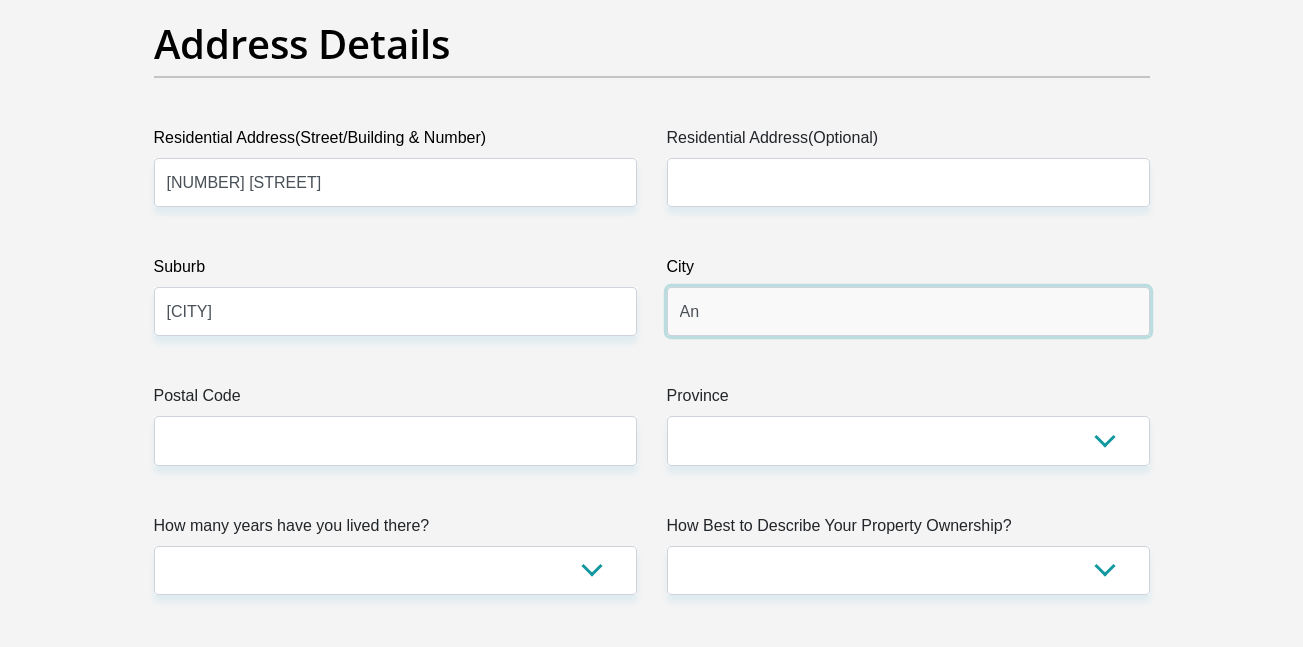 type on "A" 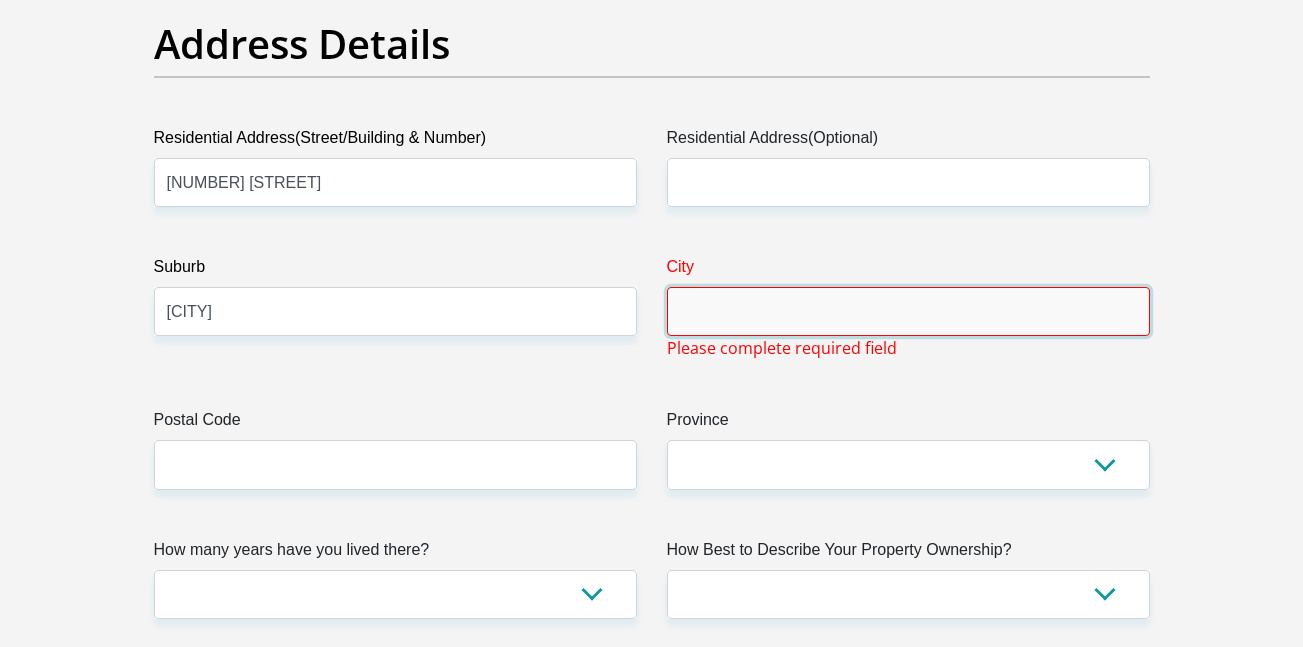 type 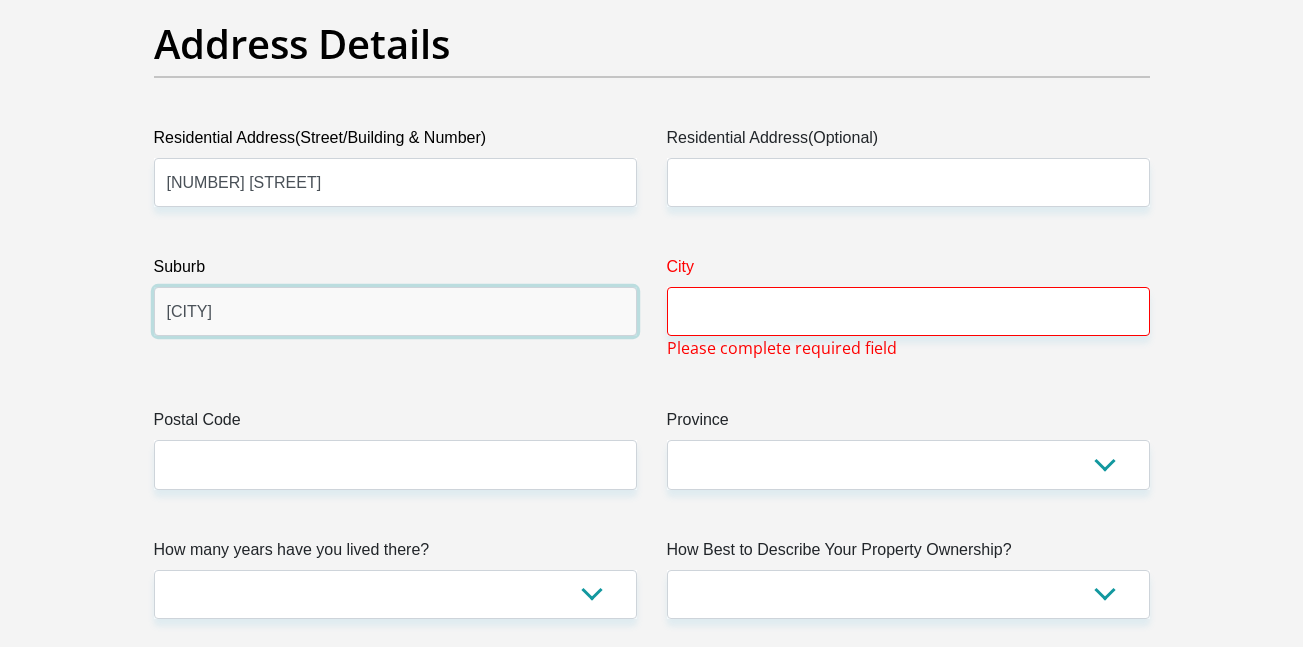 click on "[CITY]" at bounding box center (395, 311) 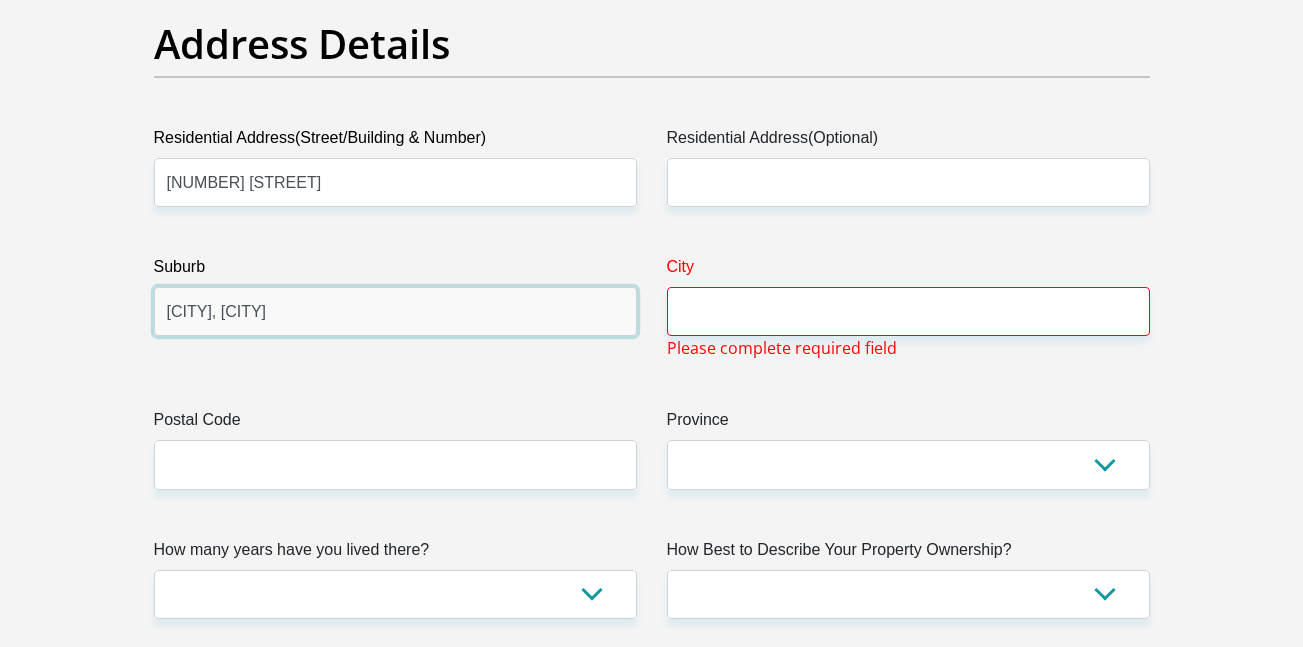 type on "[CITY], [CITY]" 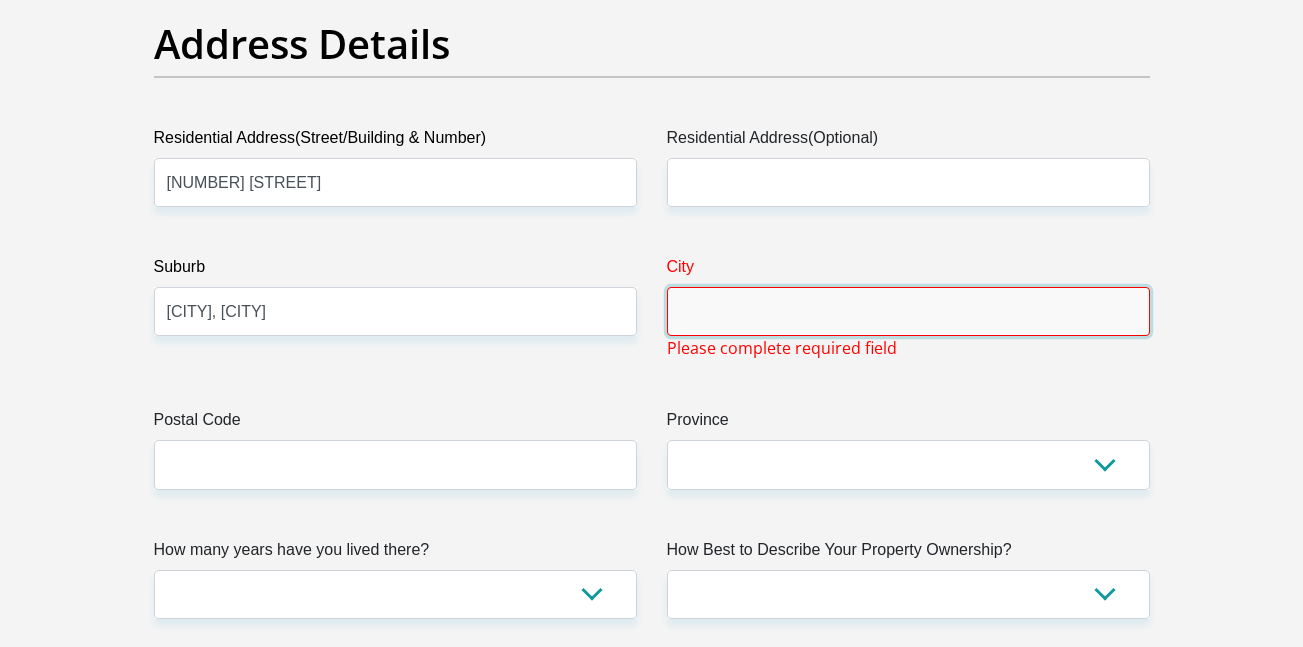 click on "City" at bounding box center (908, 311) 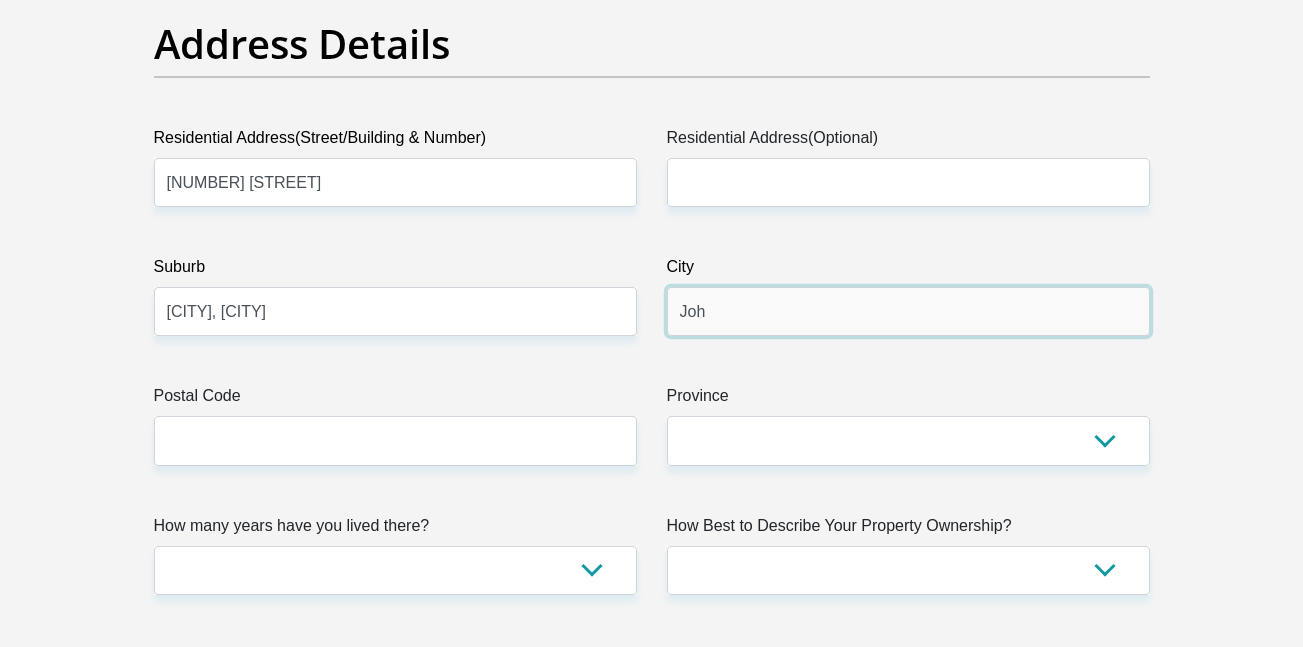 type on "Johannesburg" 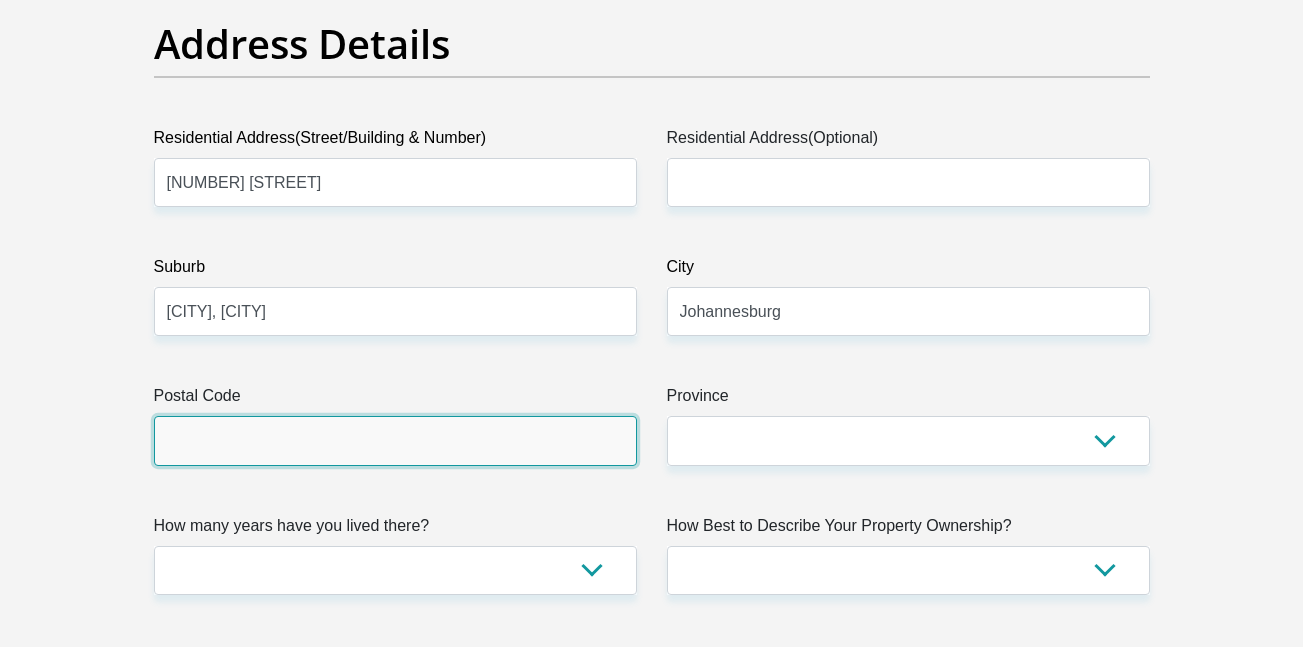 click on "Postal Code" at bounding box center [395, 440] 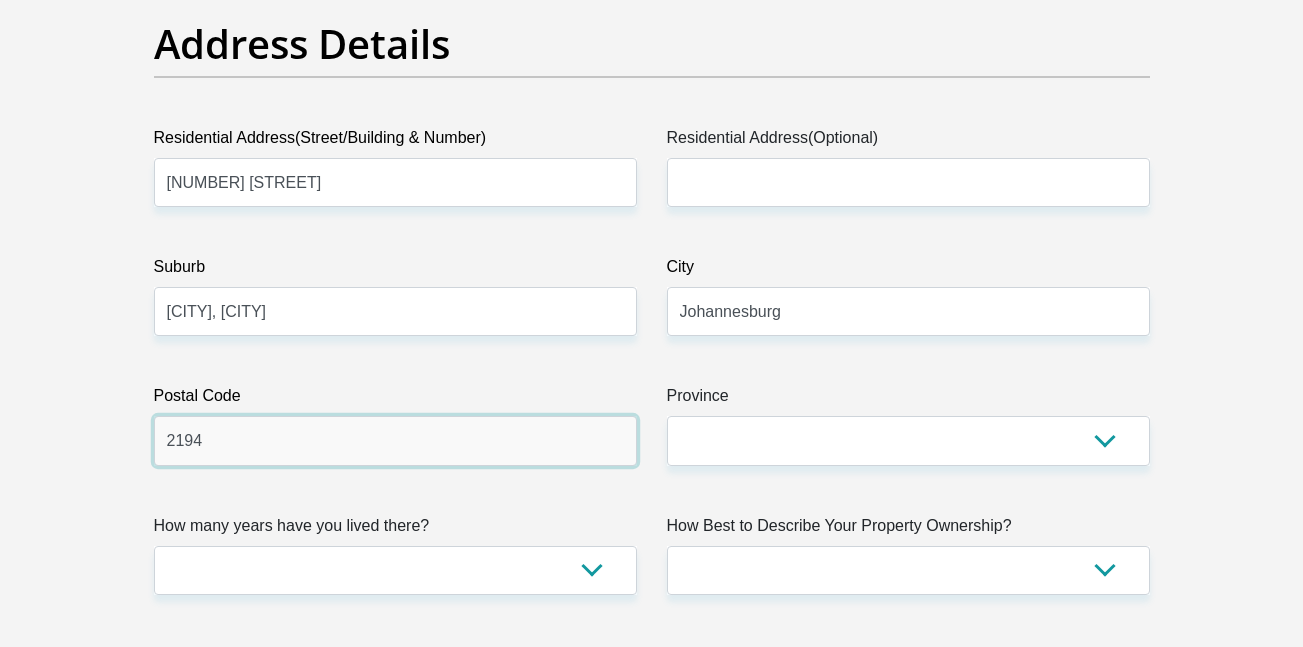 type on "2194" 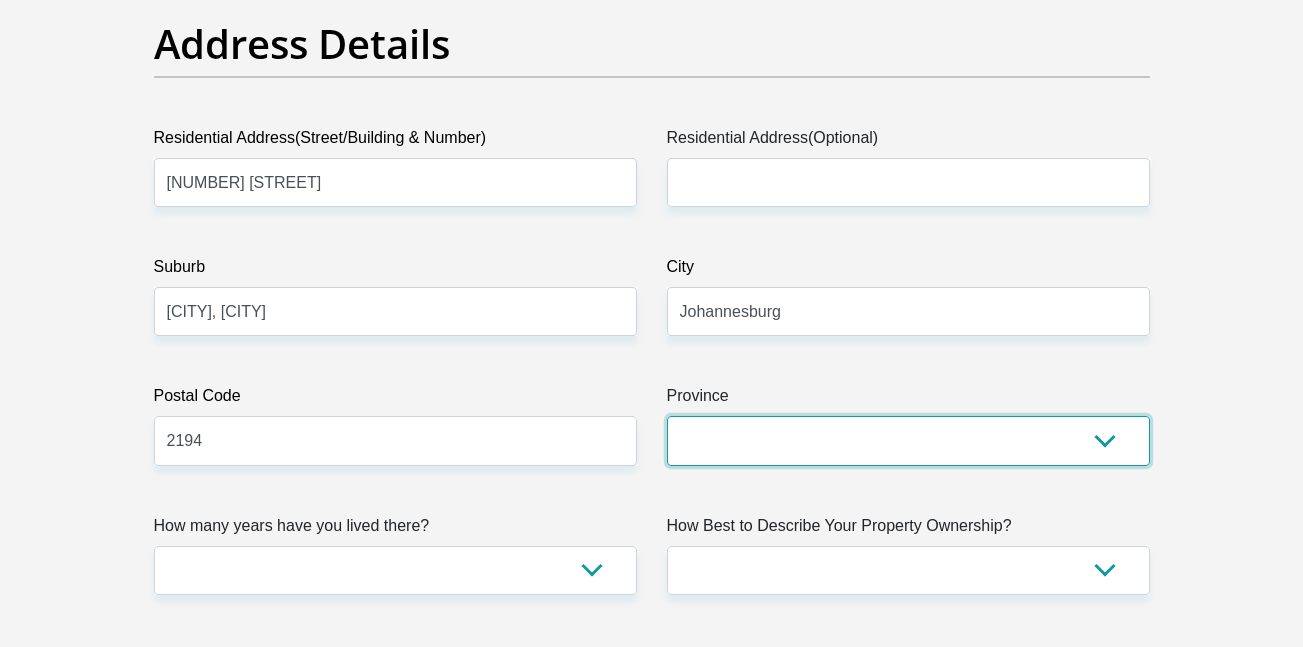 click on "Eastern Cape
Free State
Gauteng
KwaZulu-Natal
Limpopo
Mpumalanga
Northern Cape
North West
Western Cape" at bounding box center (908, 440) 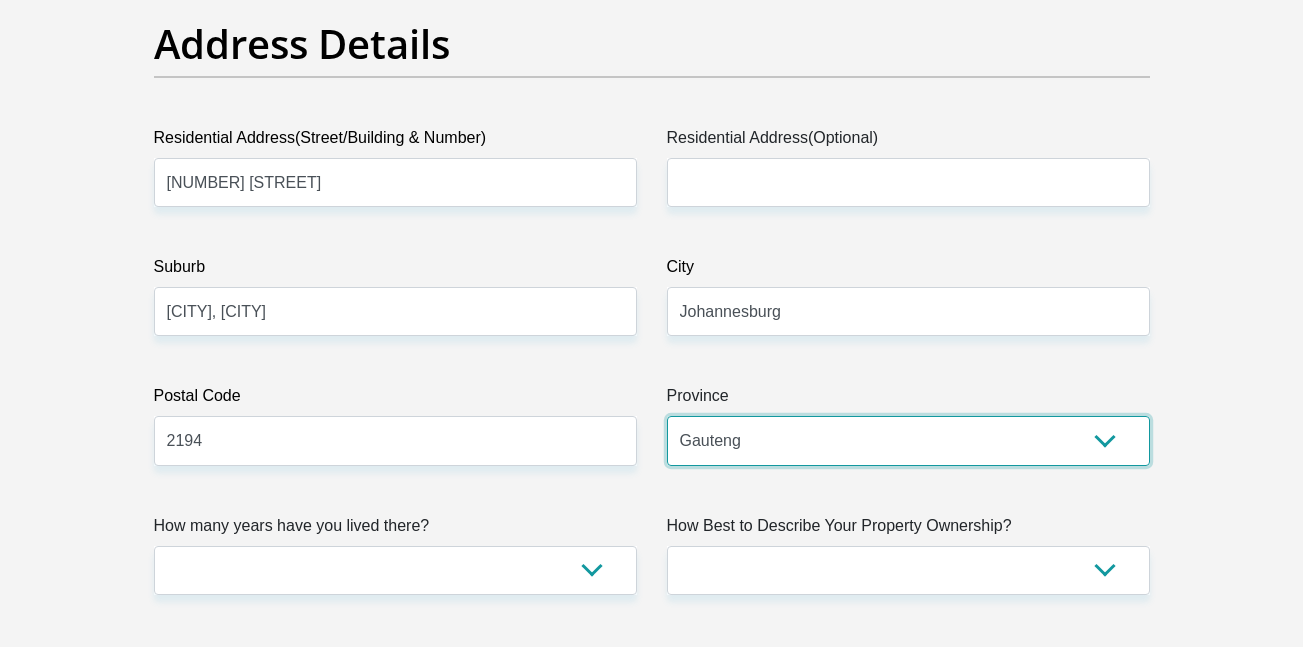 click on "Eastern Cape
Free State
Gauteng
KwaZulu-Natal
Limpopo
Mpumalanga
Northern Cape
North West
Western Cape" at bounding box center [908, 440] 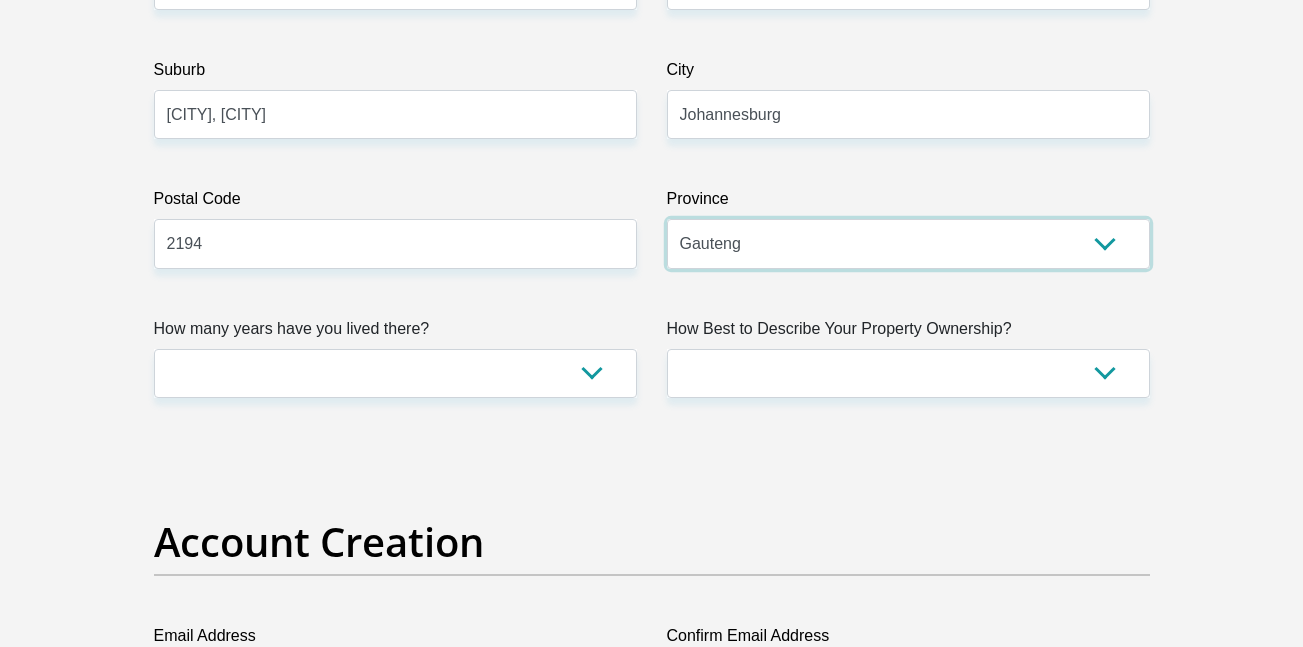 scroll, scrollTop: 1253, scrollLeft: 0, axis: vertical 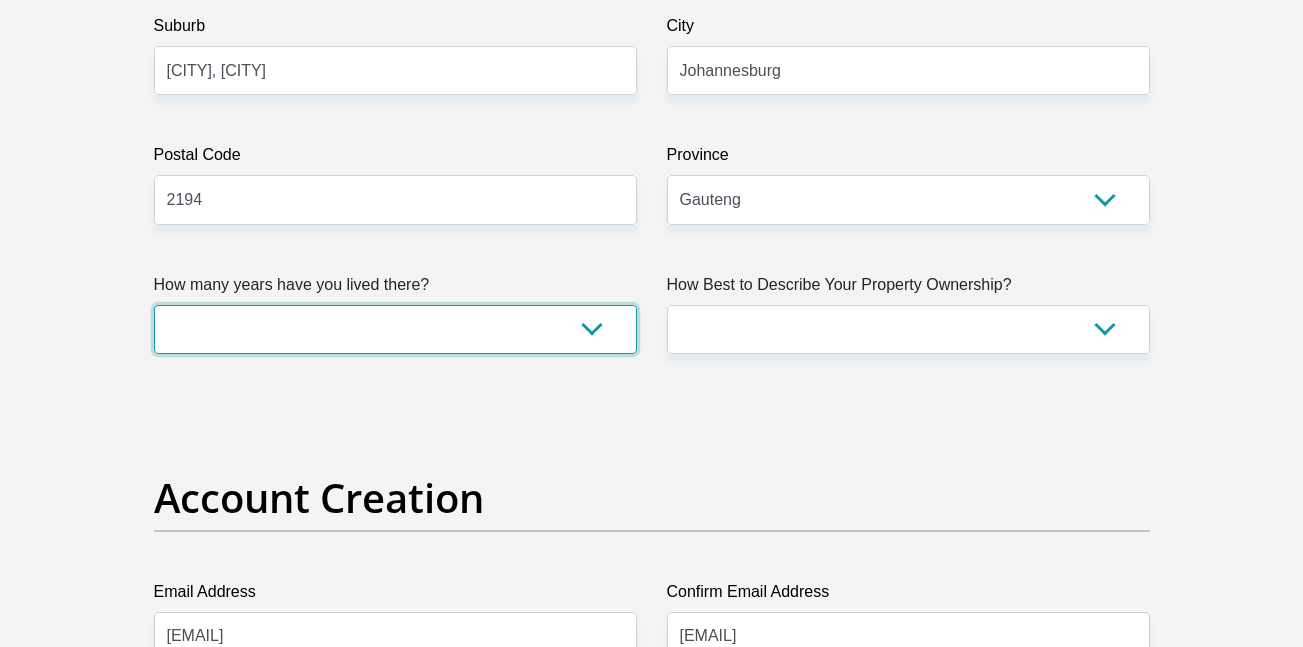 click on "less than 1 year
1-3 years
3-5 years
5+ years" at bounding box center (395, 329) 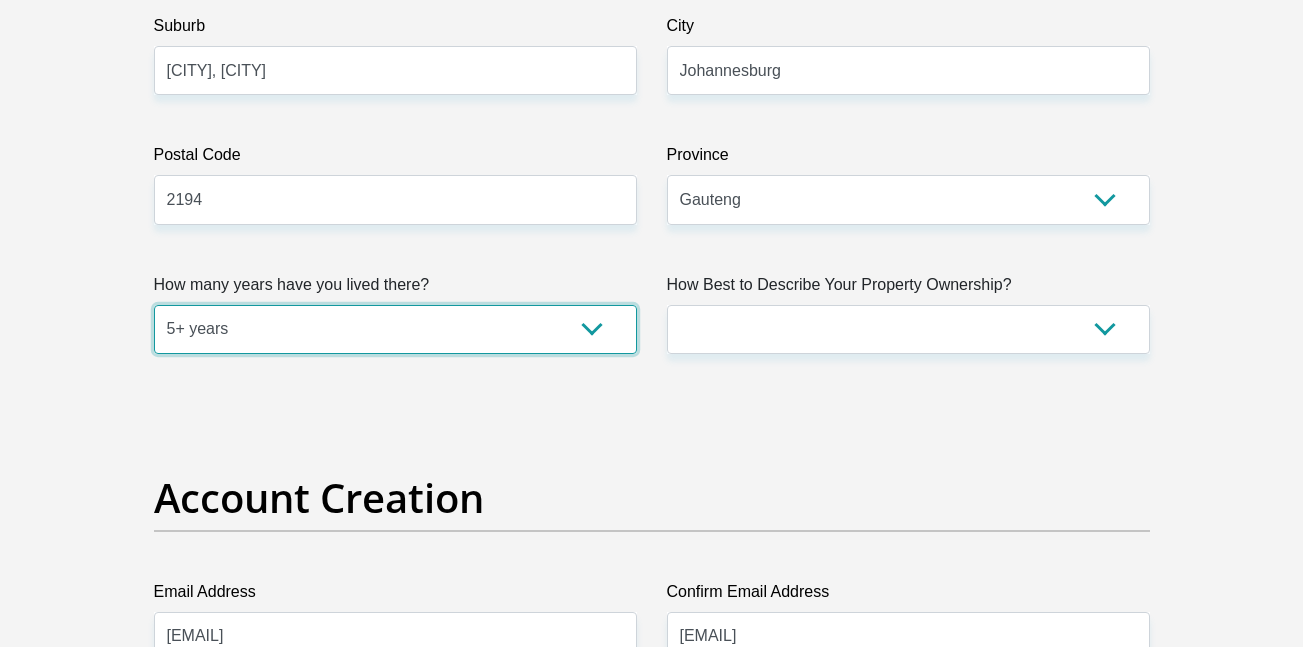 click on "less than 1 year
1-3 years
3-5 years
5+ years" at bounding box center (395, 329) 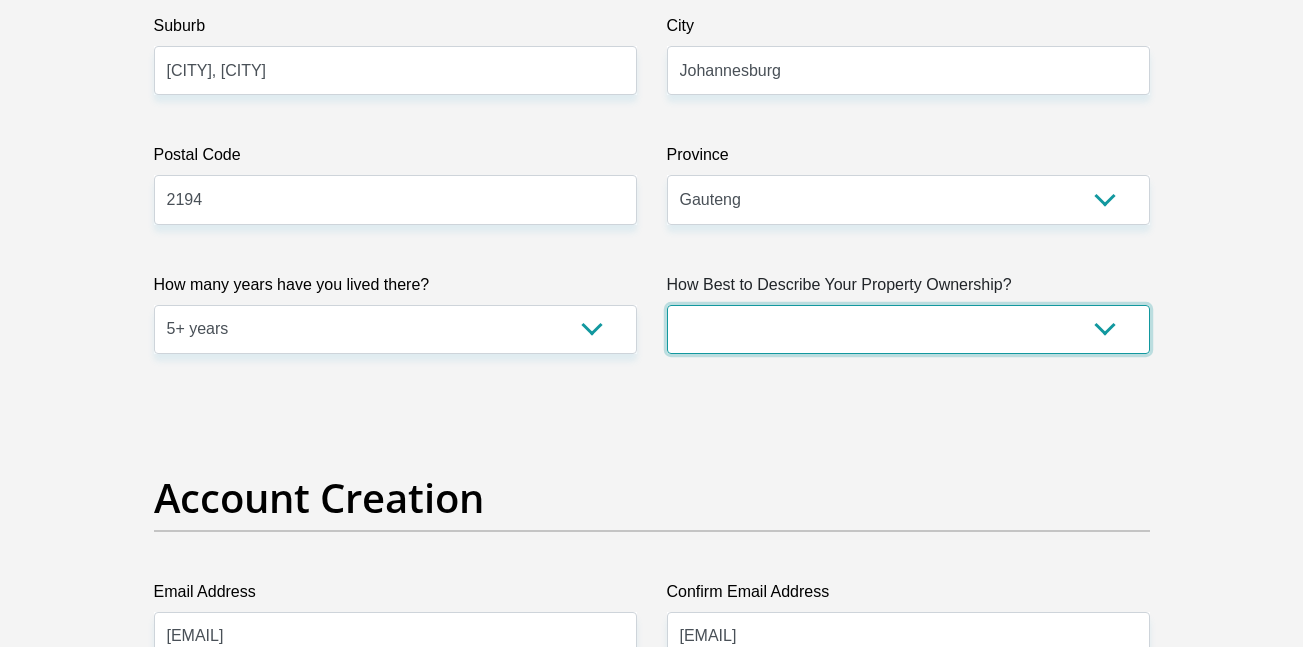 click on "Owned
Rented
Family Owned
Company Dwelling" at bounding box center [908, 329] 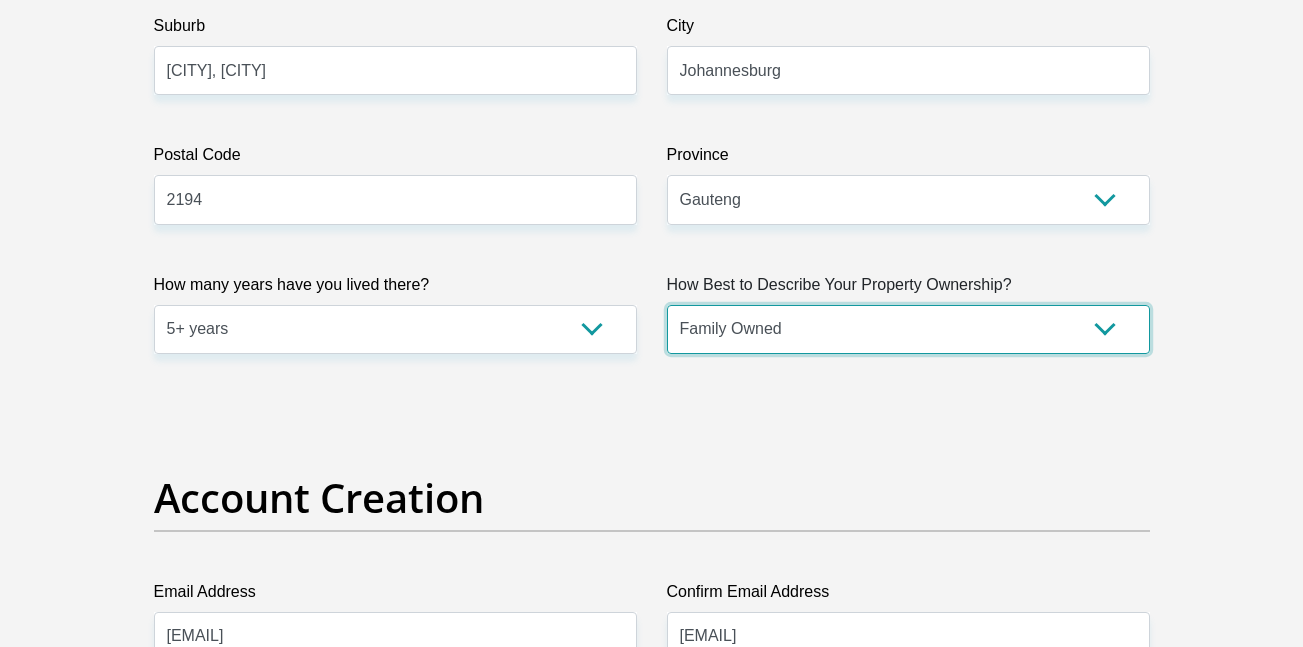 click on "Owned
Rented
Family Owned
Company Dwelling" at bounding box center (908, 329) 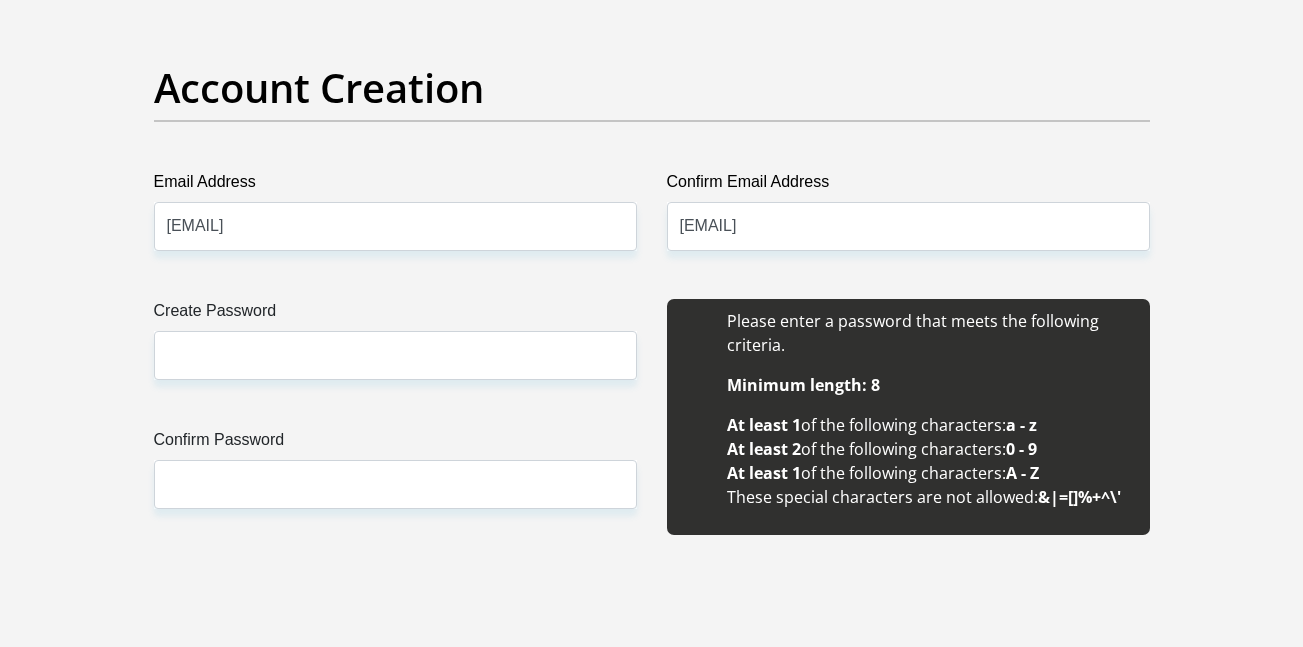 scroll, scrollTop: 1707, scrollLeft: 0, axis: vertical 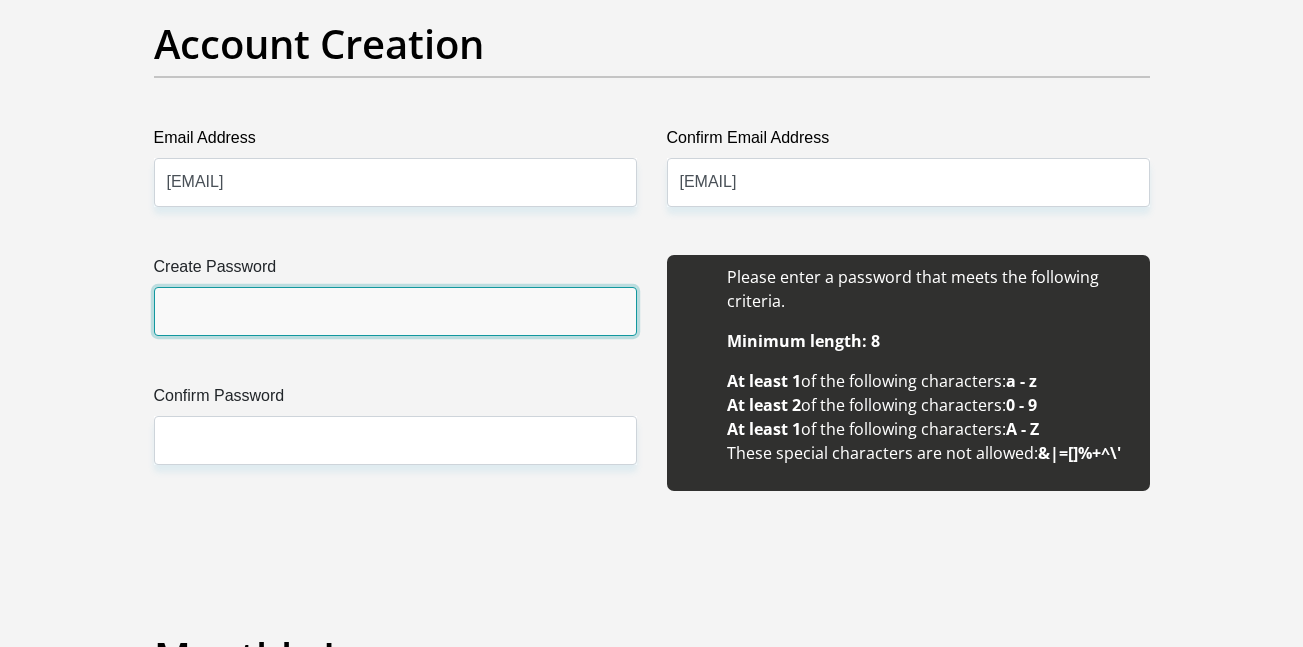 click on "Create Password" at bounding box center (395, 311) 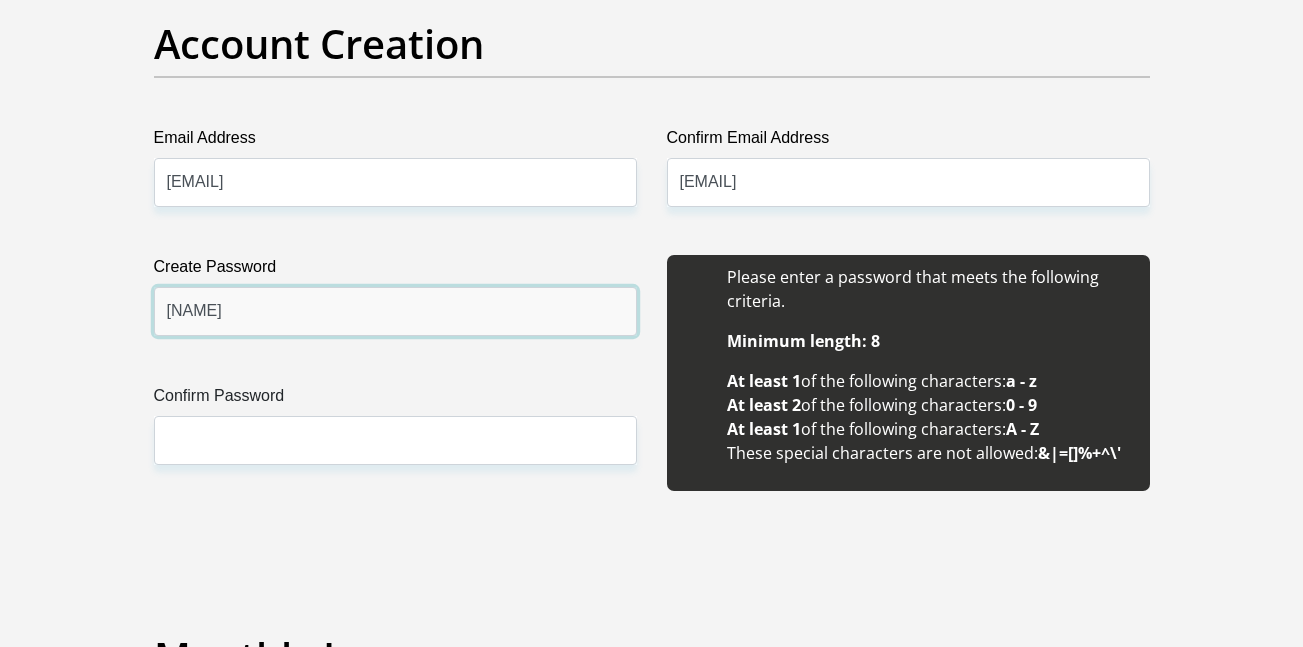 type on "[NAME]" 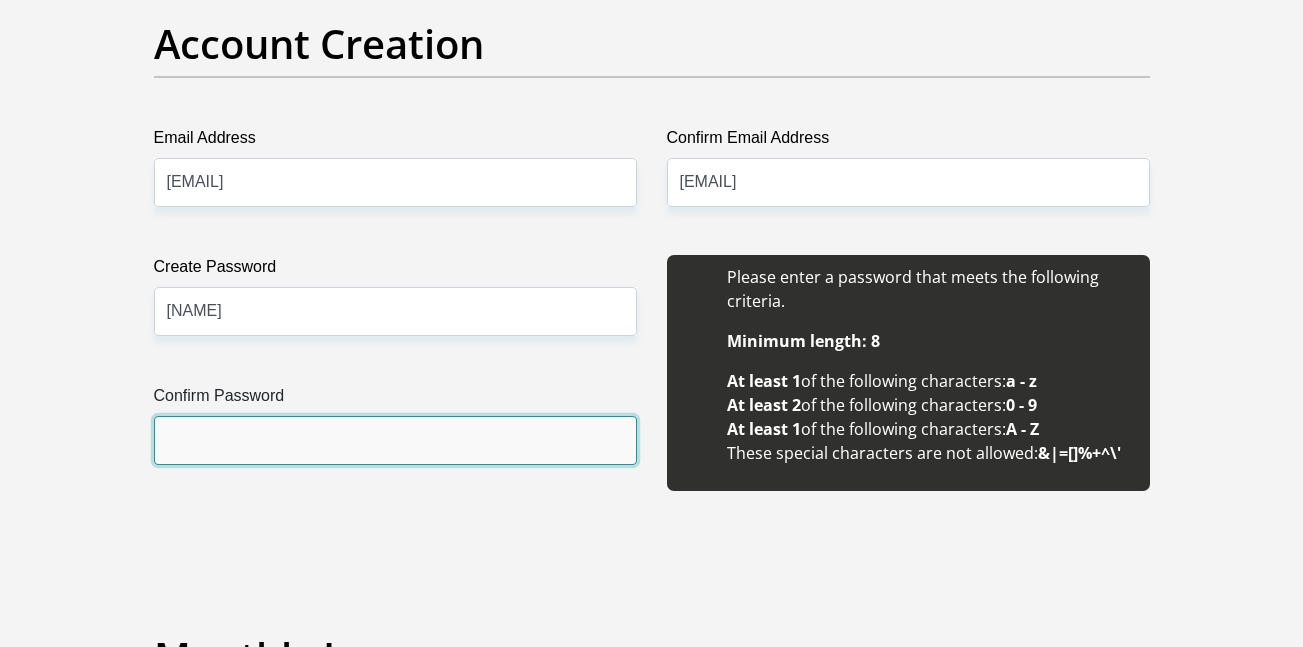 click on "Confirm Password" at bounding box center (395, 440) 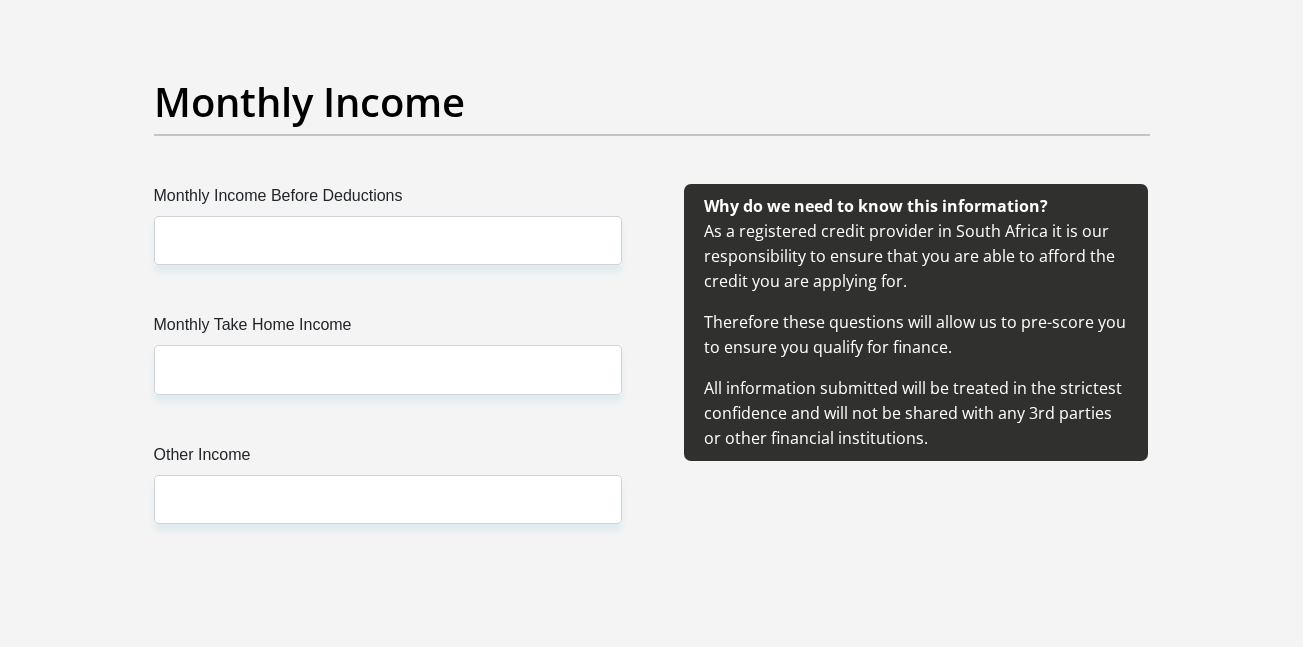 scroll, scrollTop: 2302, scrollLeft: 0, axis: vertical 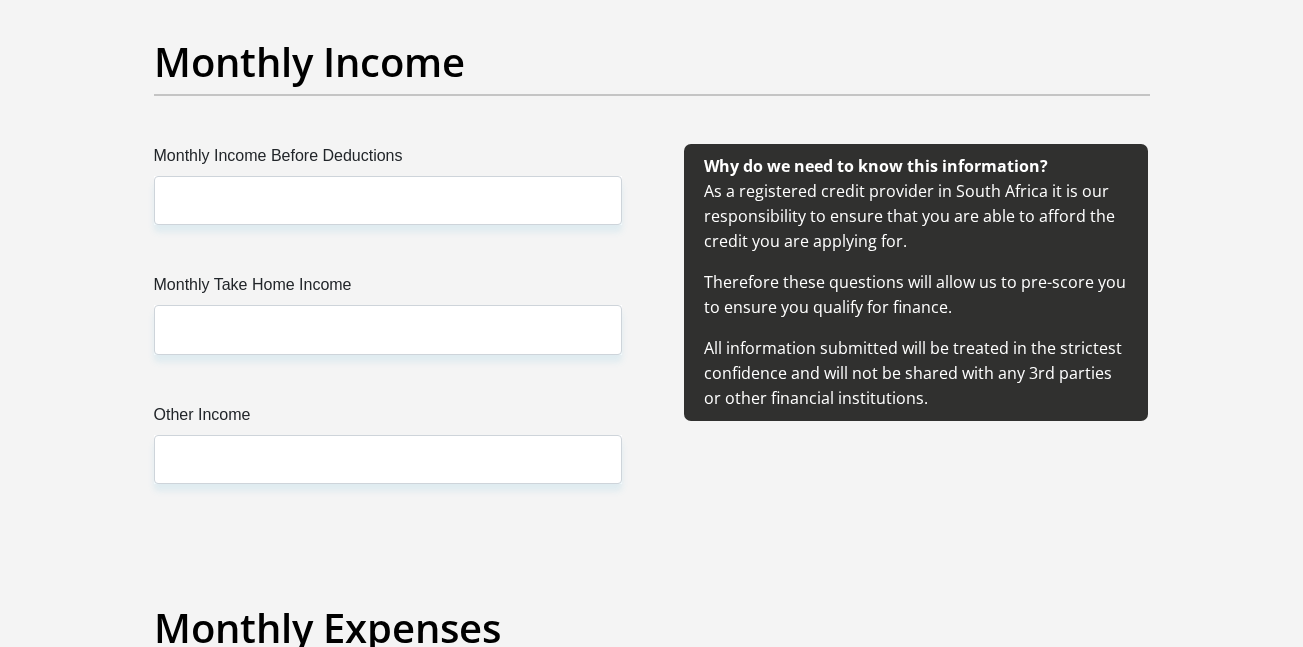 type on "[NAME]" 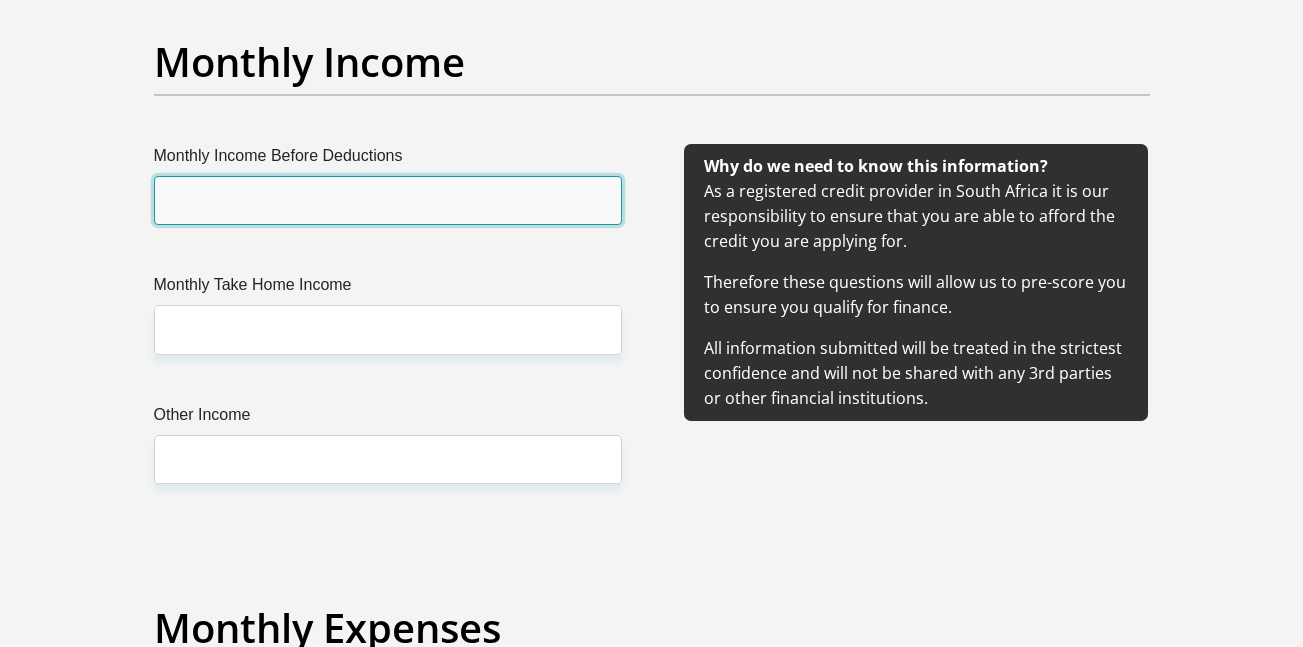 click on "Monthly Income Before Deductions" at bounding box center (388, 200) 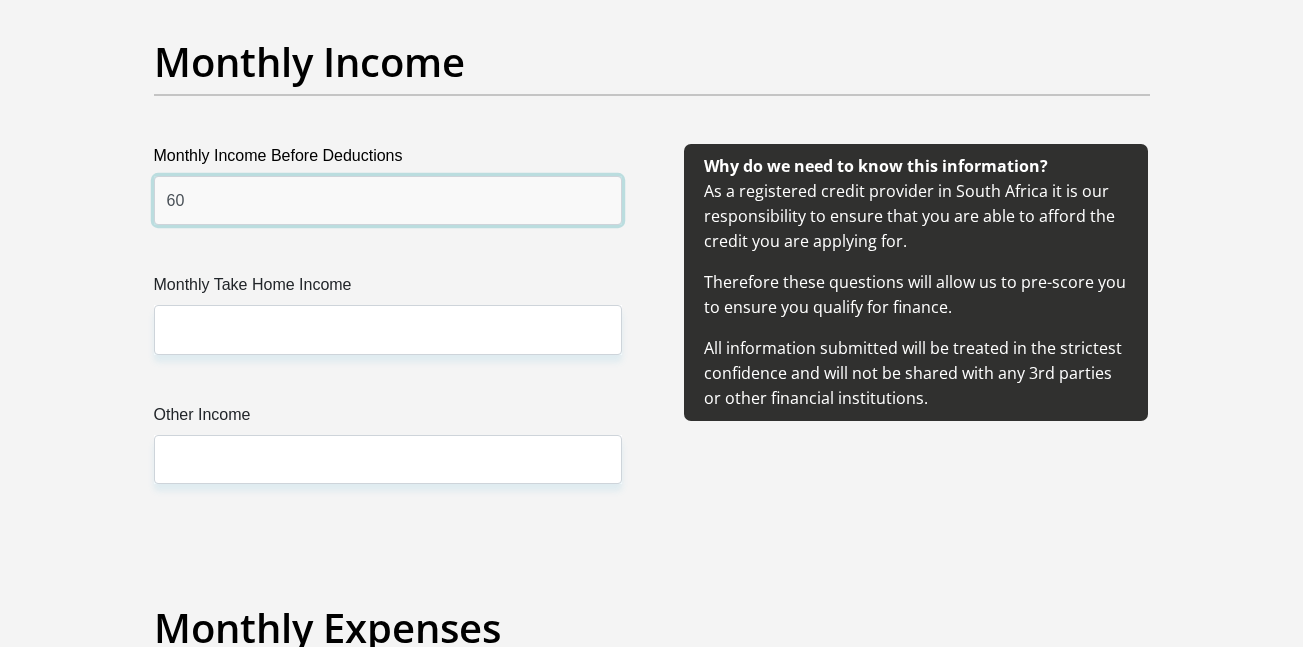 type on "6" 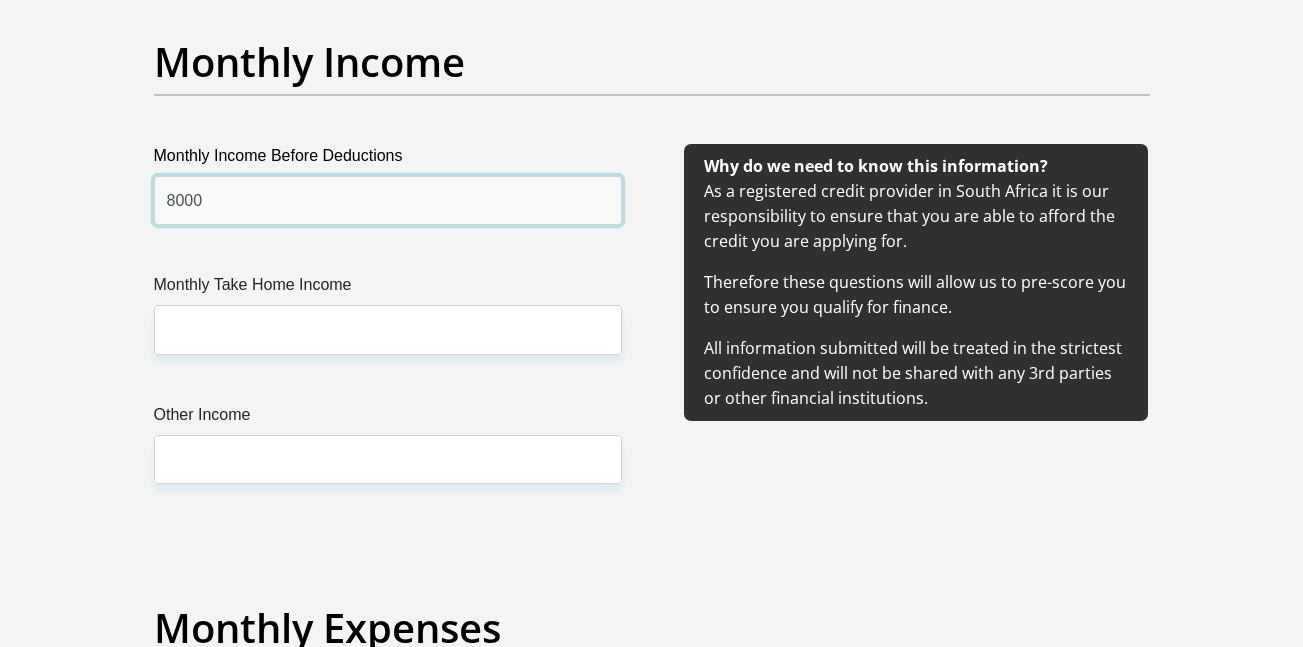 type on "8000" 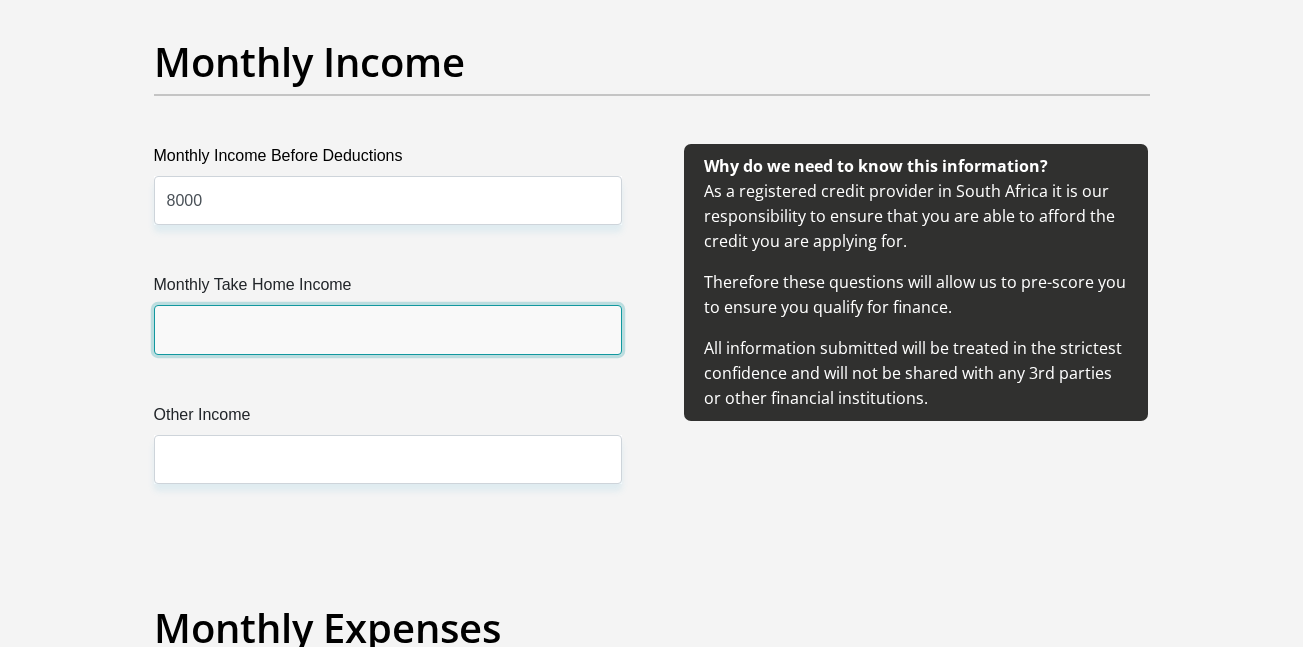 click on "Monthly Take Home Income" at bounding box center (388, 329) 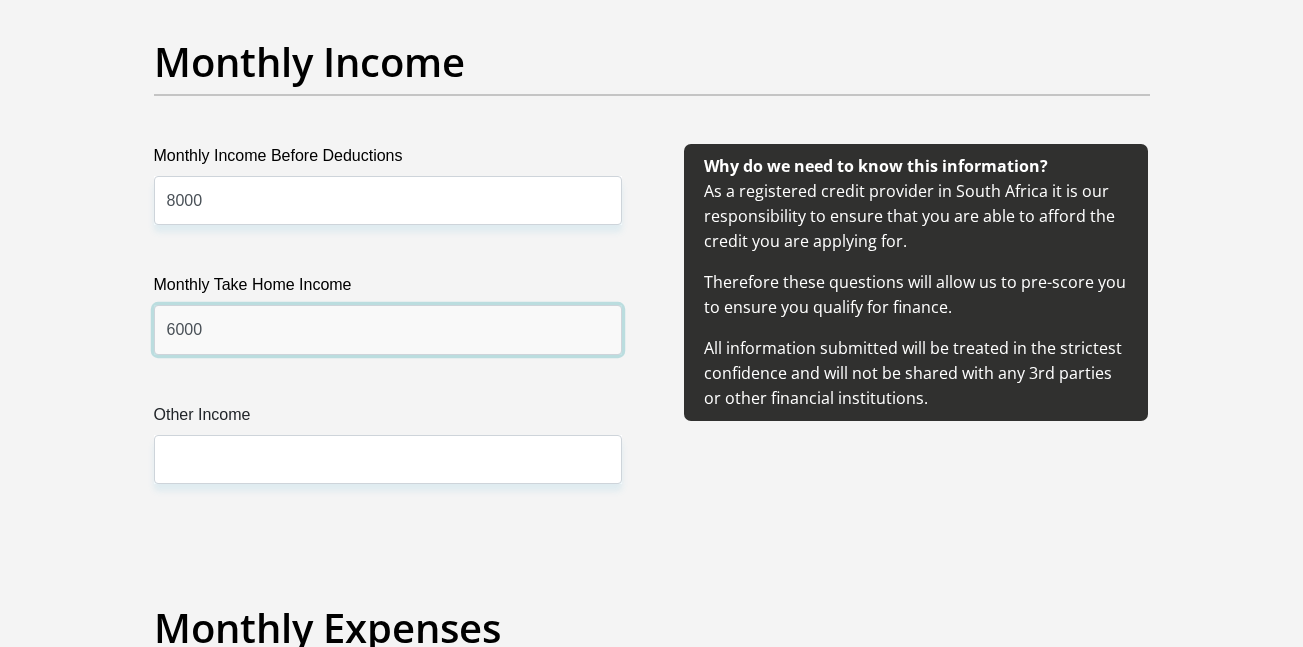 type on "6000" 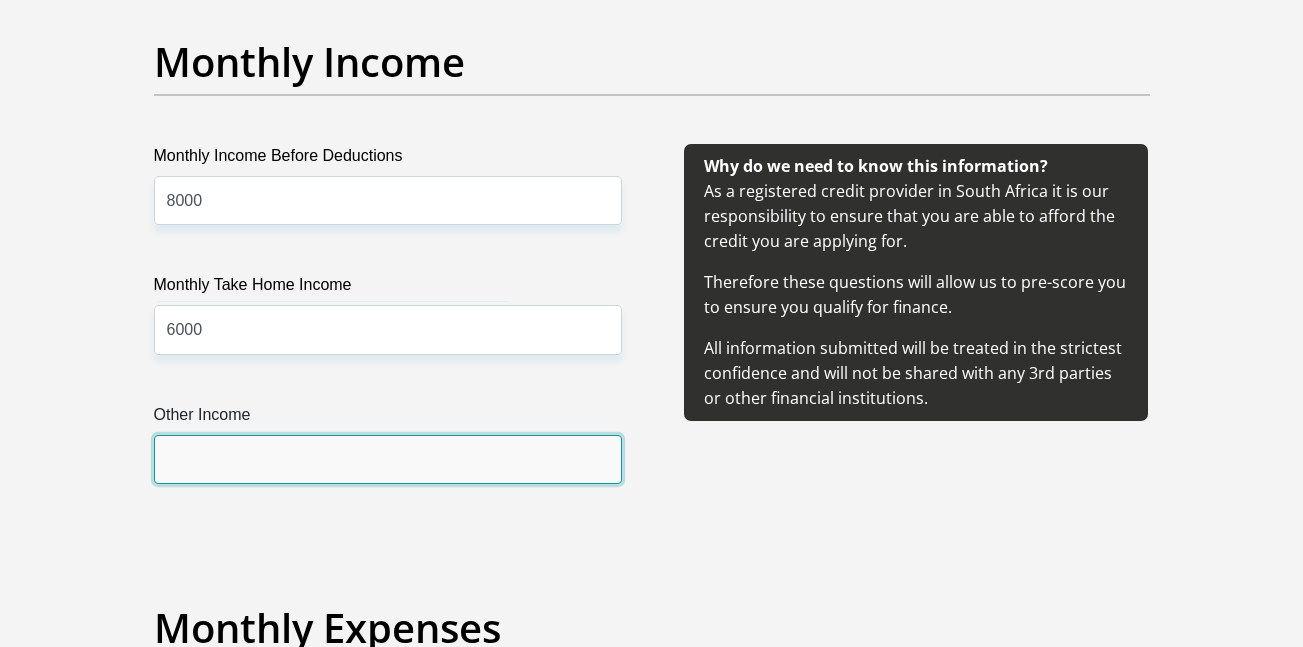 click on "Other Income" at bounding box center [388, 459] 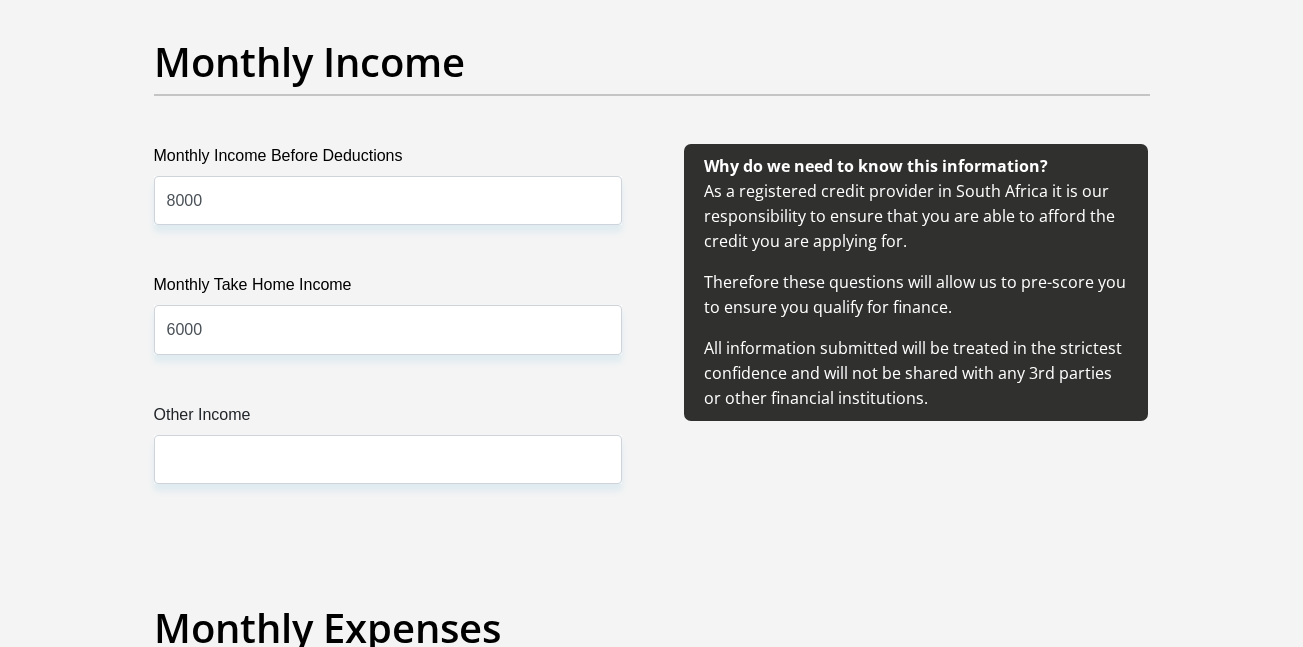 click on "Personal Details
Title
Mr
Ms
Mrs
Dr
Other
First Name
[FIRST]
Surname
[LAST]
ID Number
[ID_NUMBER]
Please input valid ID number
Race
Black
Coloured
Indian
White
Other
Contact Number
[PHONE]
Please input valid contact number
Aruba" at bounding box center [651, 1271] 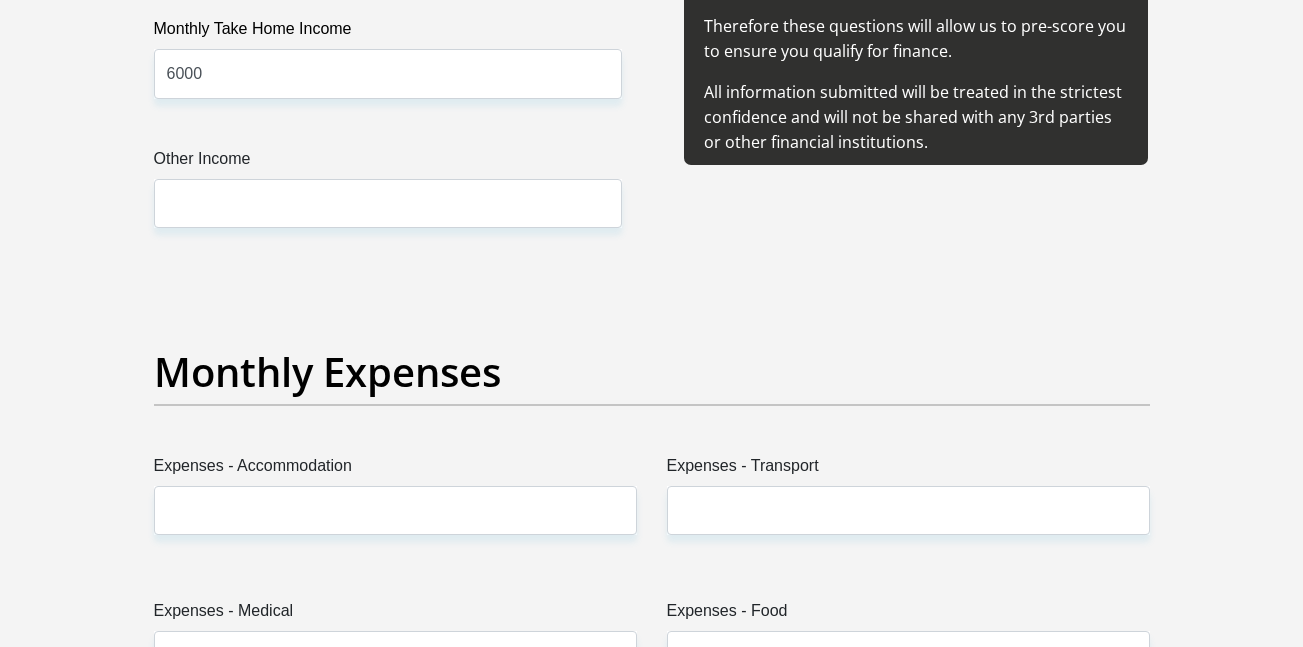 scroll, scrollTop: 2557, scrollLeft: 0, axis: vertical 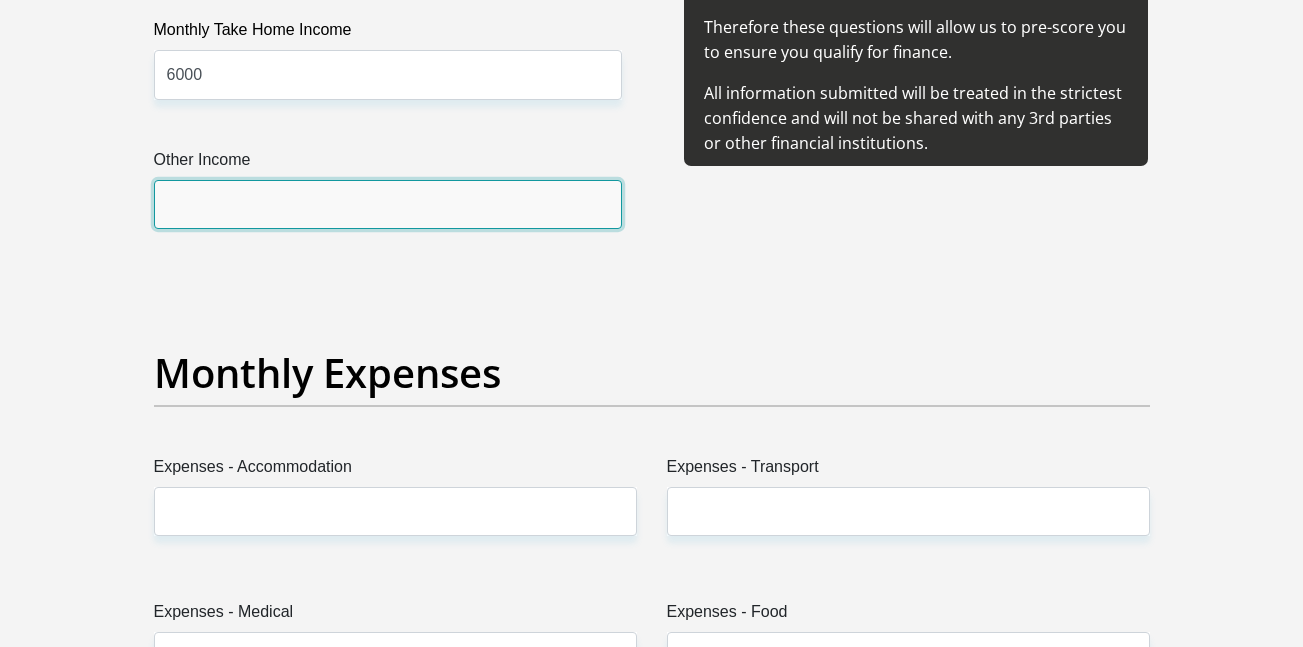 click on "Other Income" at bounding box center [388, 204] 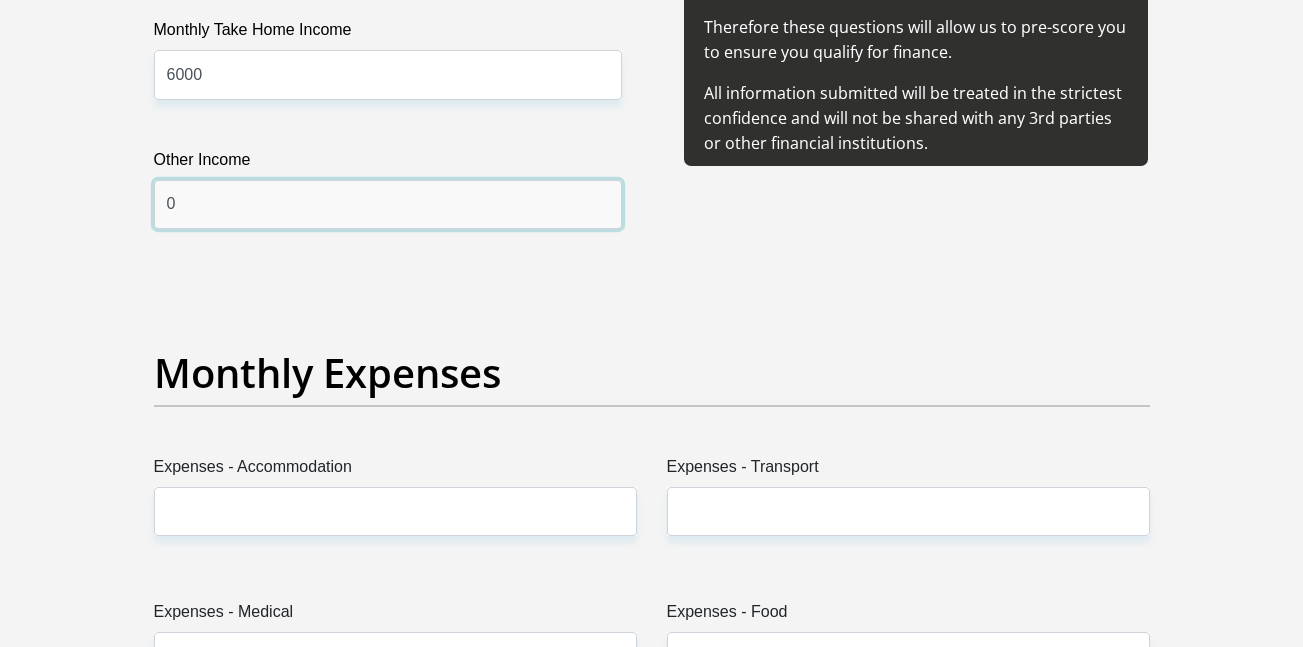 type on "0" 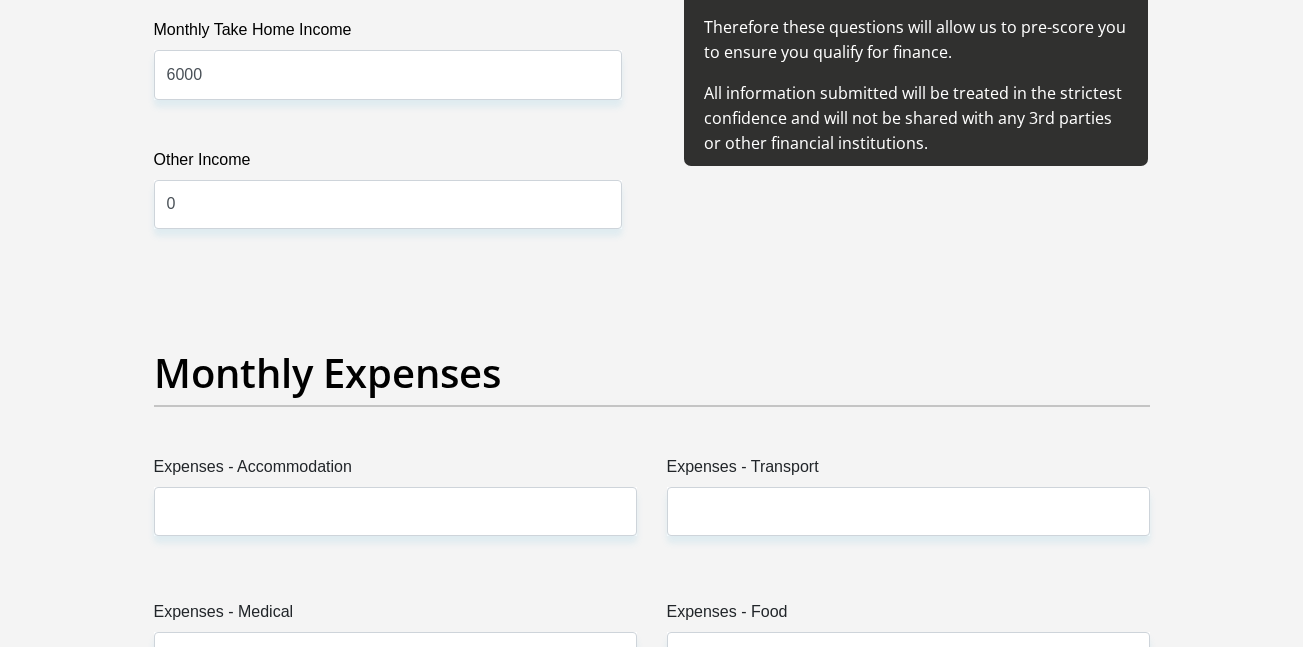 click on "Title
Mr
Ms
Mrs
Dr
Other
First Name
[FIRST]
Surname
[LAST]
ID Number
[ID_NUMBER]
Please input valid ID number
Race
Black
Coloured
Indian
White
Other
Contact Number
[PHONE]
Please input valid contact number
Nationality
South Africa
Afghanistan
Aland Islands  Albania  Algeria" at bounding box center [652, 1010] 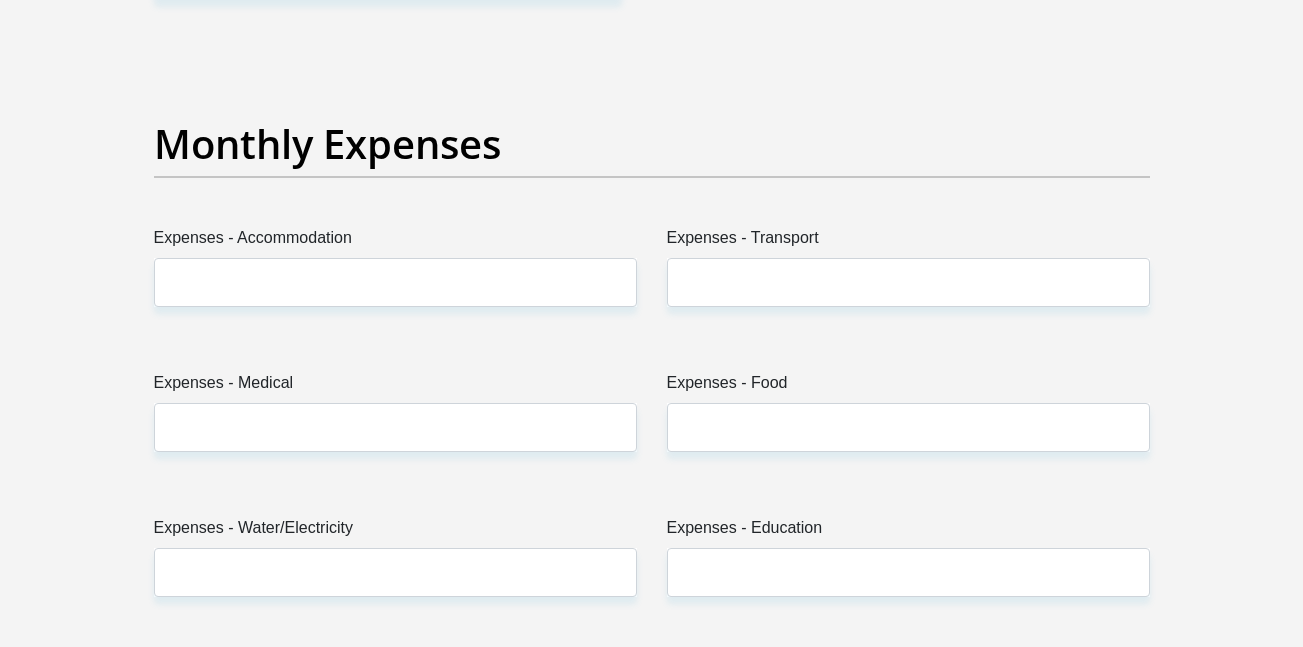 scroll, scrollTop: 2836, scrollLeft: 0, axis: vertical 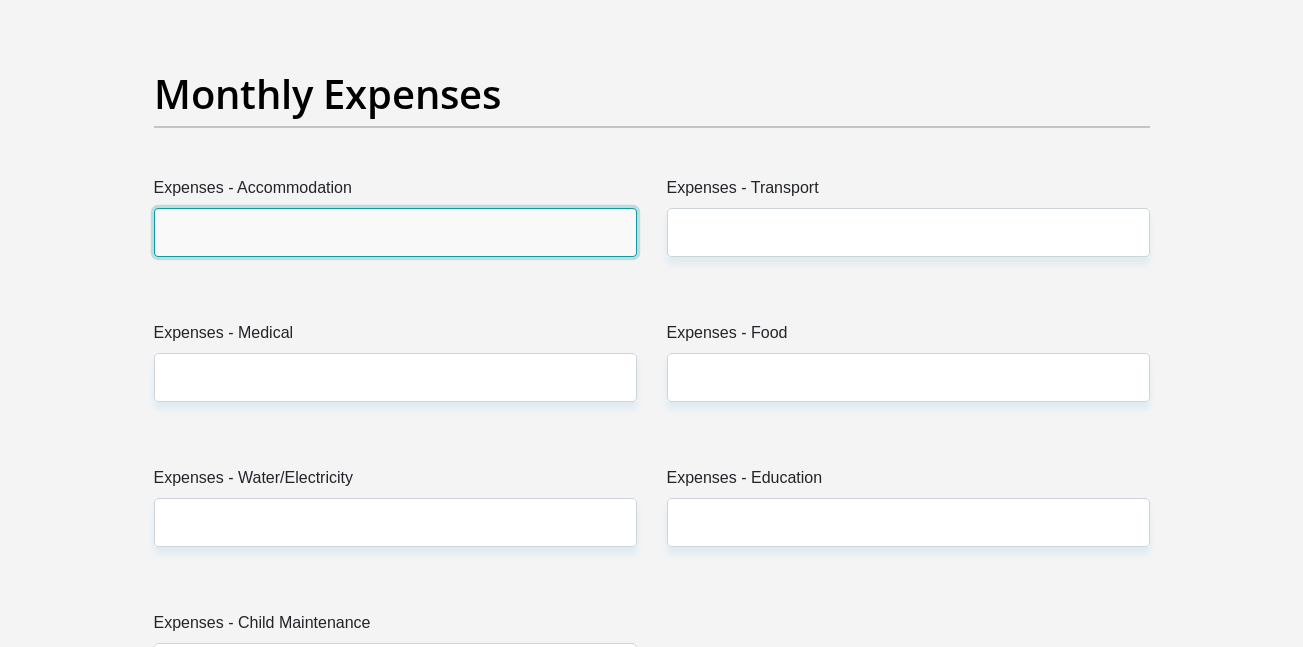 click on "Expenses - Accommodation" at bounding box center (395, 232) 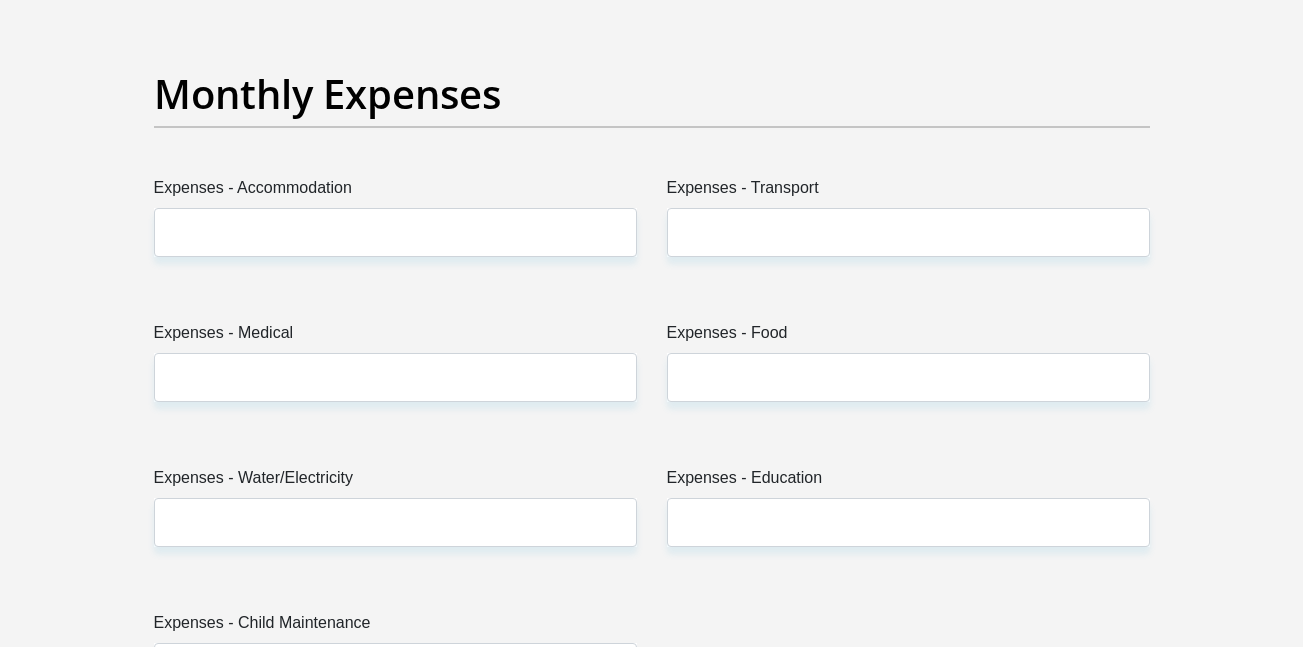 click on "Title
Mr
Ms
Mrs
Dr
Other
First Name
[FIRST]
Surname
[LAST]
ID Number
[ID_NUMBER]
Please input valid ID number
Race
Black
Coloured
Indian
White
Other
Contact Number
[PHONE]
Please input valid contact number
Nationality
South Africa
Afghanistan
Aland Islands  Albania  Algeria" at bounding box center (652, 731) 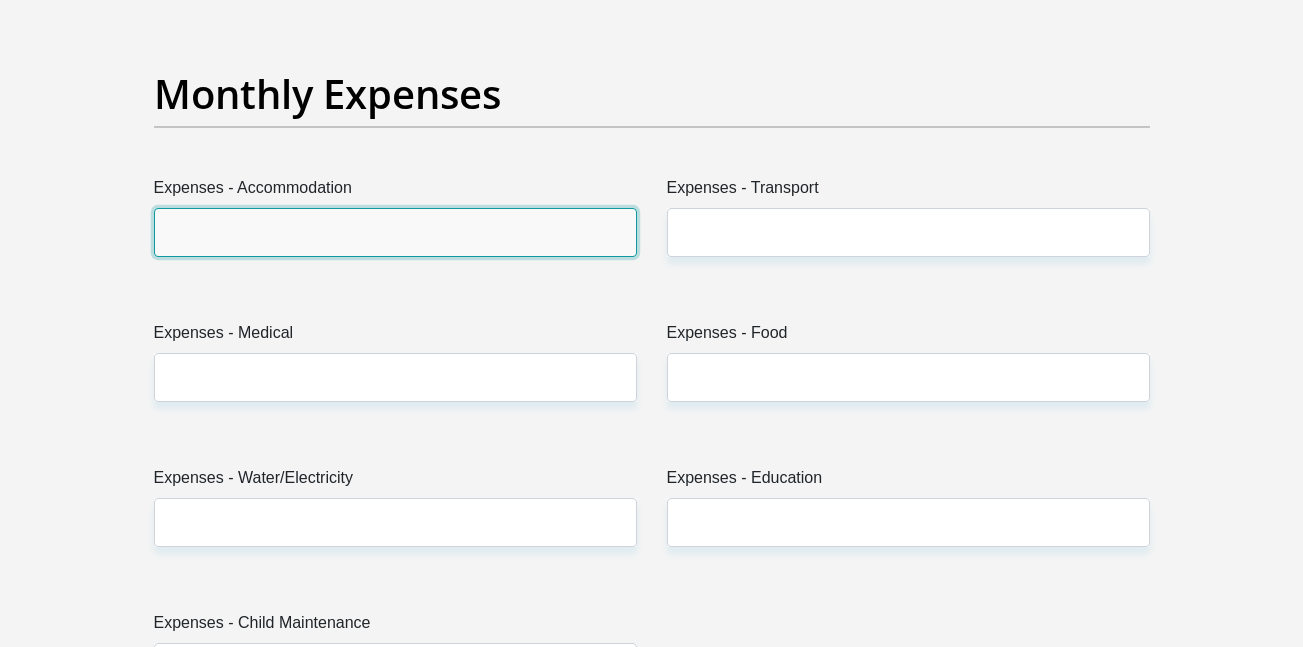 click on "Expenses - Accommodation" at bounding box center (395, 232) 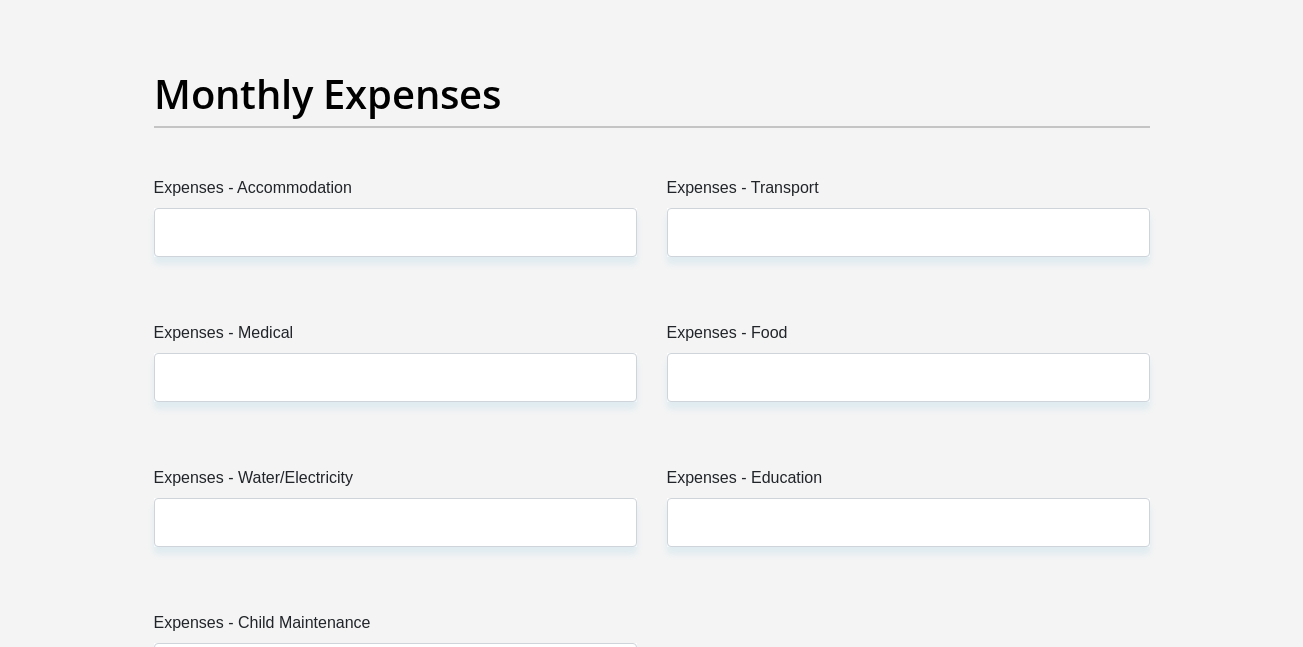 click on "Personal Details
Title
Mr
Ms
Mrs
Dr
Other
First Name
[FIRST]
Surname
[LAST]
ID Number
[ID_NUMBER]
Please input valid ID number
Race
Black
Coloured
Indian
White
Other
Contact Number
[PHONE]
Please input valid contact number
Nationality" at bounding box center (652, 737) 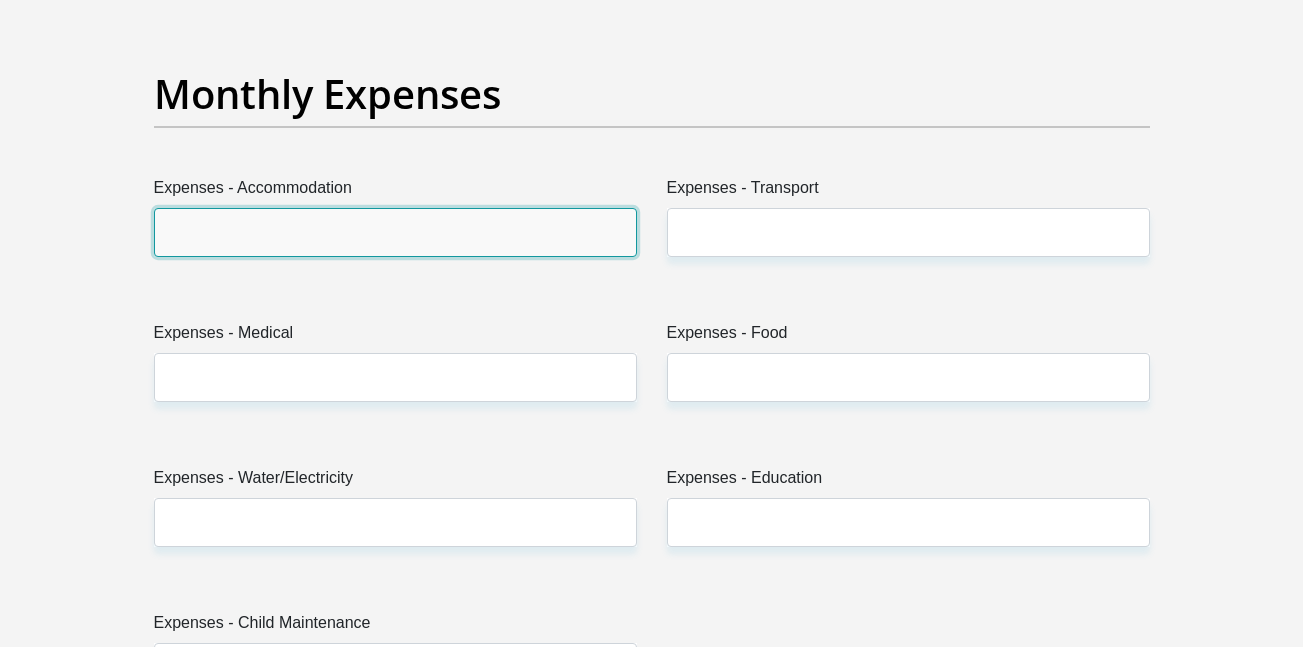 click on "Expenses - Accommodation" at bounding box center (395, 232) 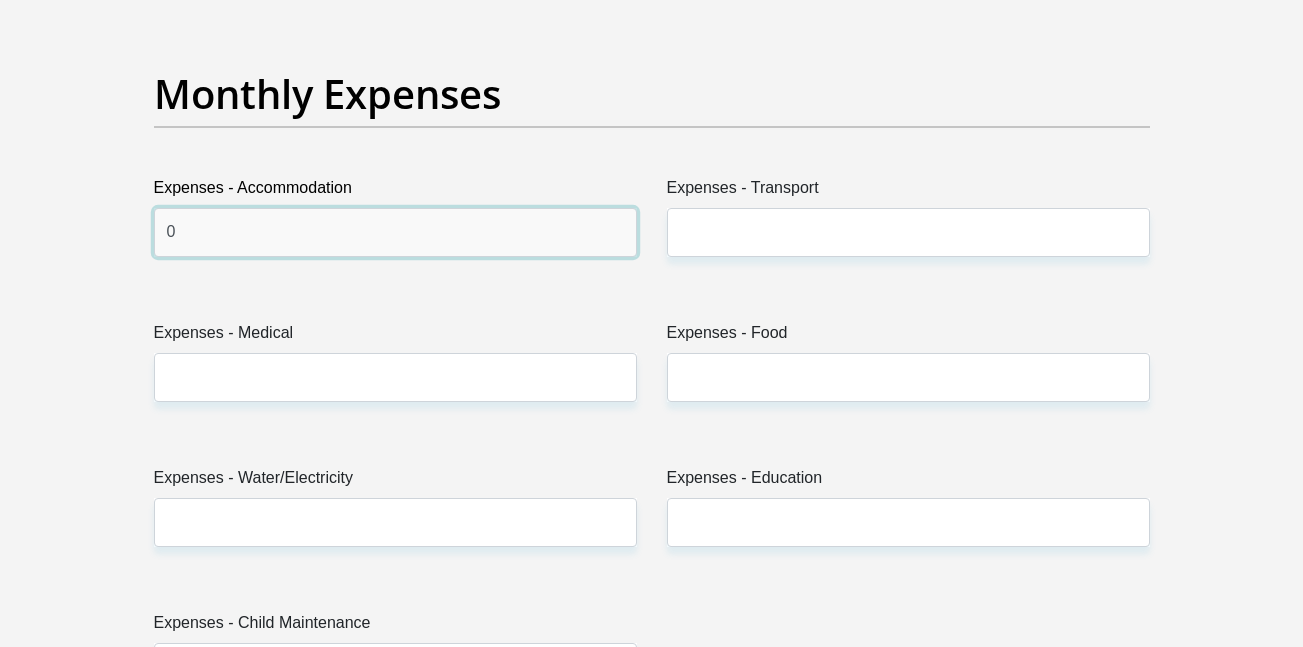 type on "0" 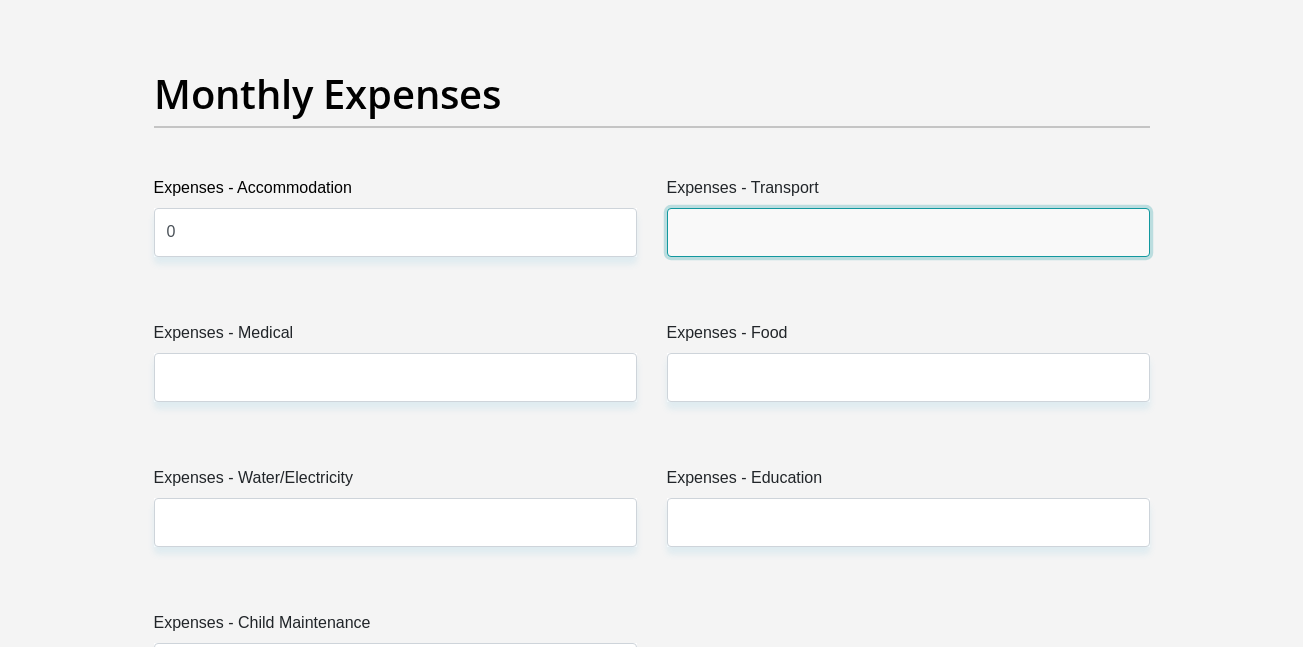 click on "Expenses - Transport" at bounding box center [908, 232] 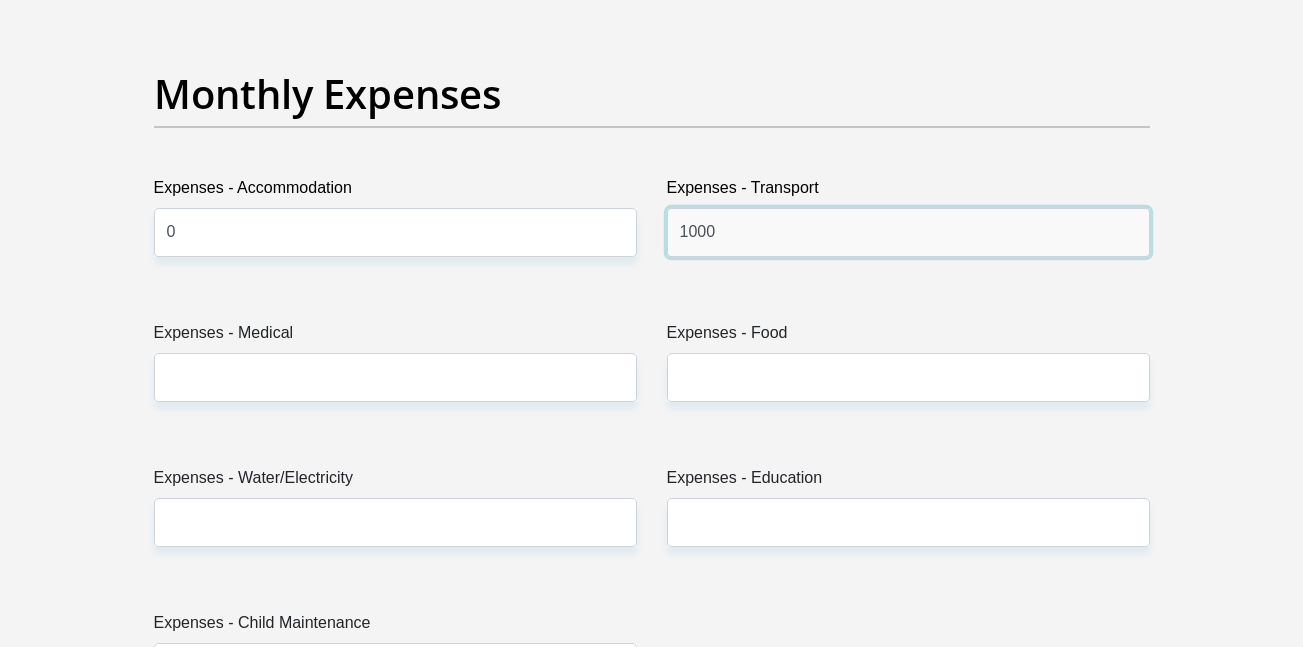 type on "1000" 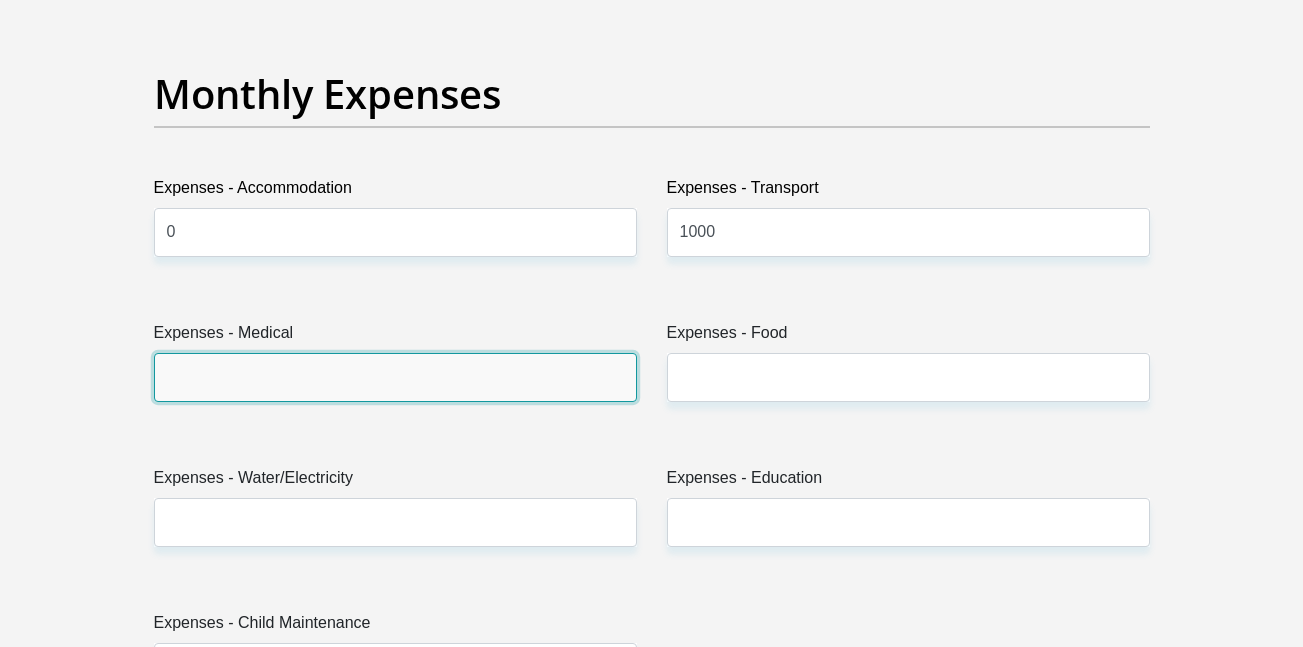 click on "Expenses - Medical" at bounding box center [395, 377] 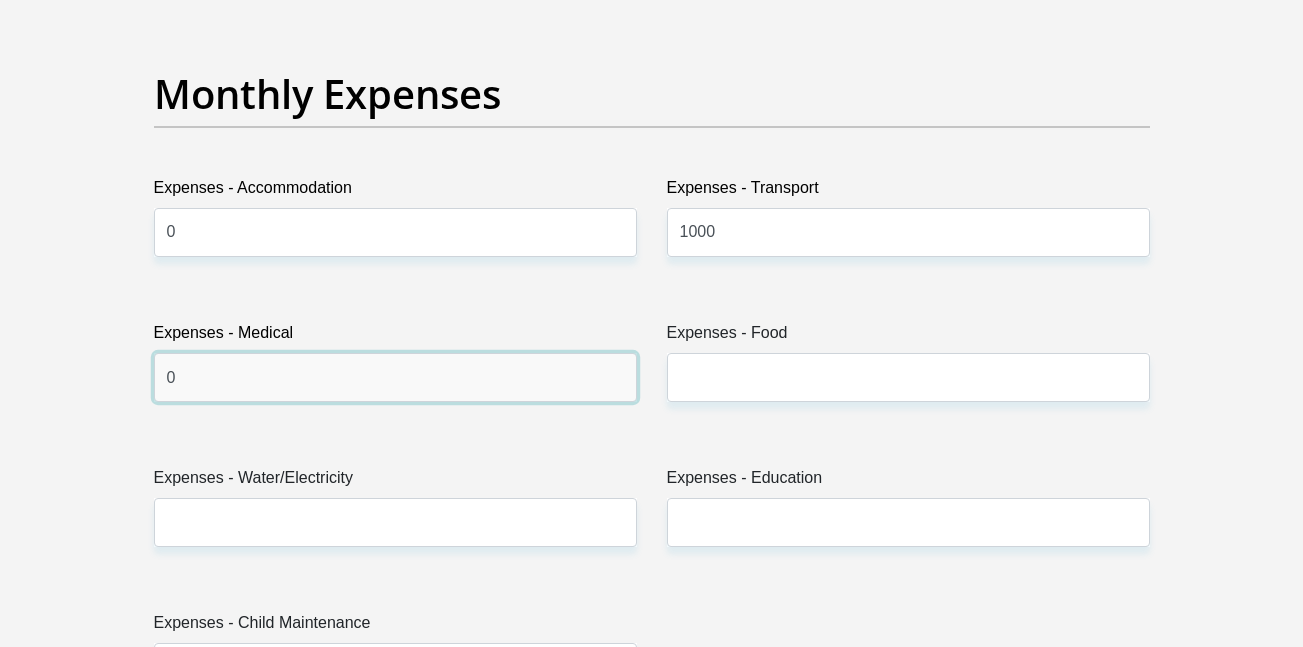 type on "0" 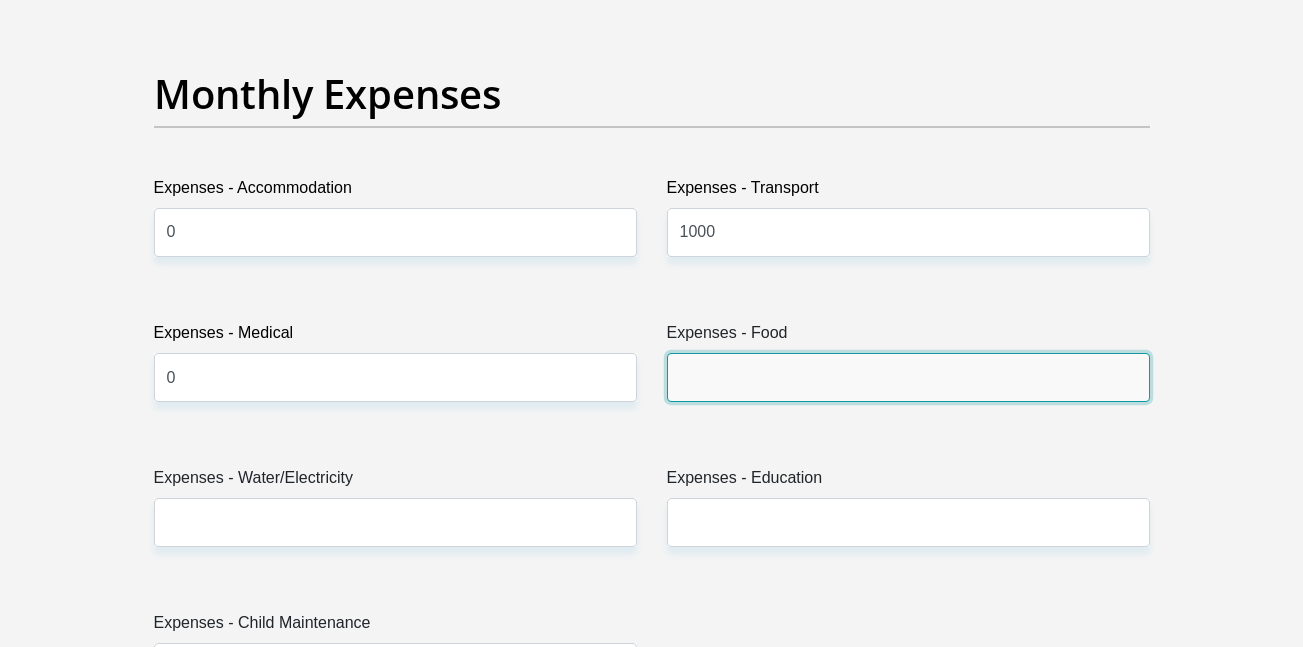 click on "Expenses - Food" at bounding box center [908, 377] 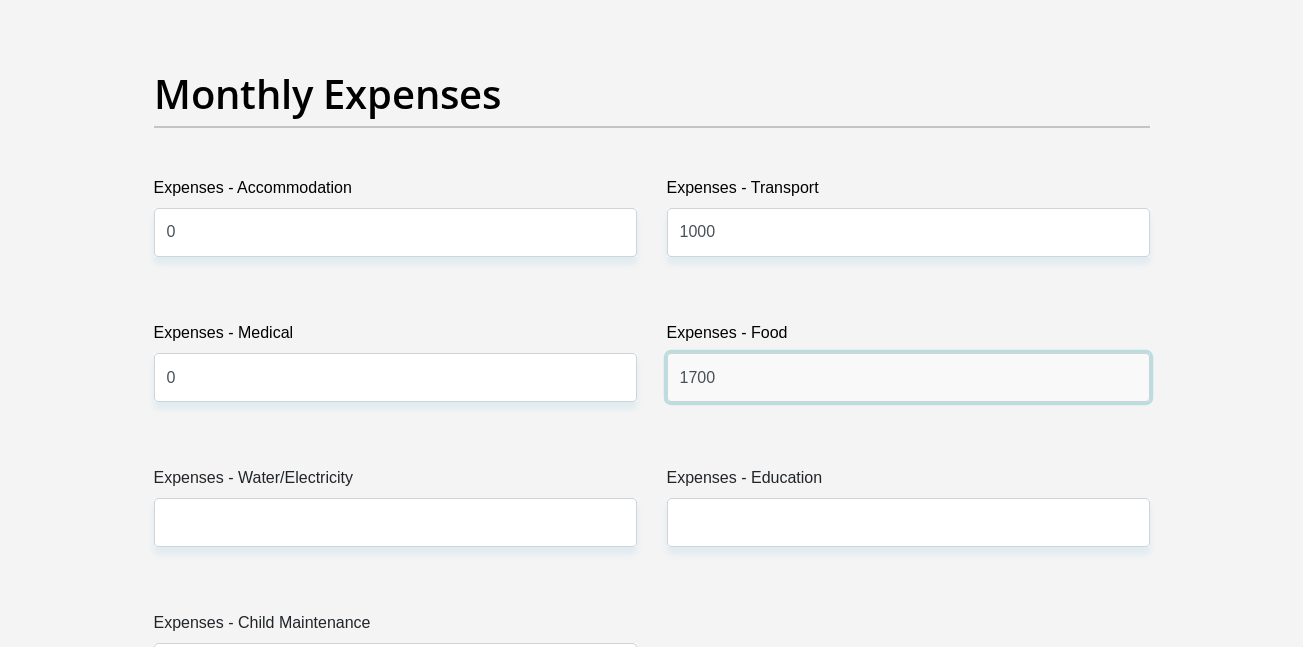 type on "1700" 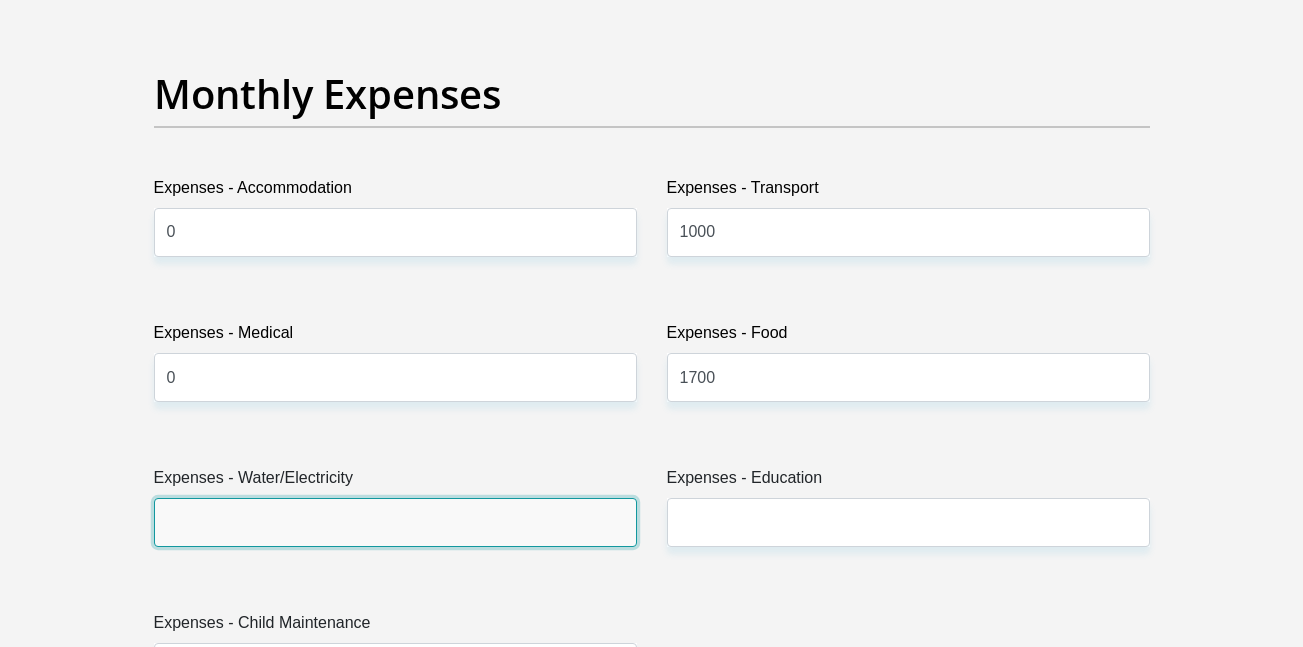 click on "Expenses - Water/Electricity" at bounding box center (395, 522) 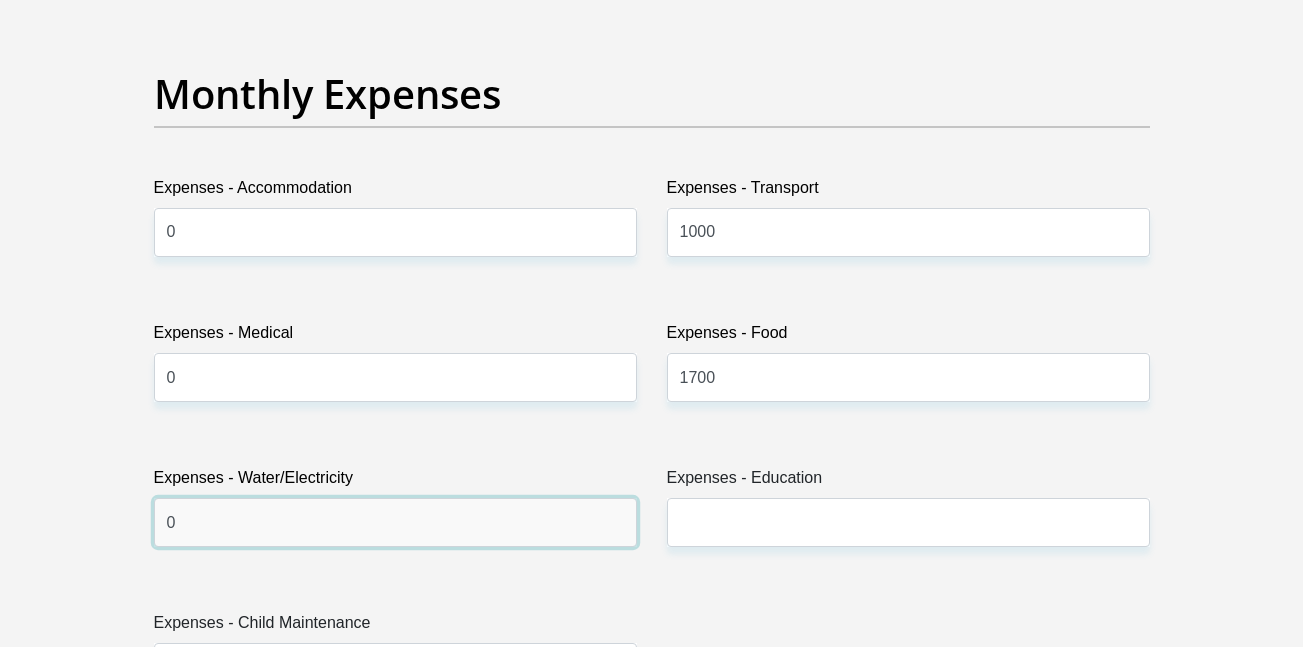 type on "0" 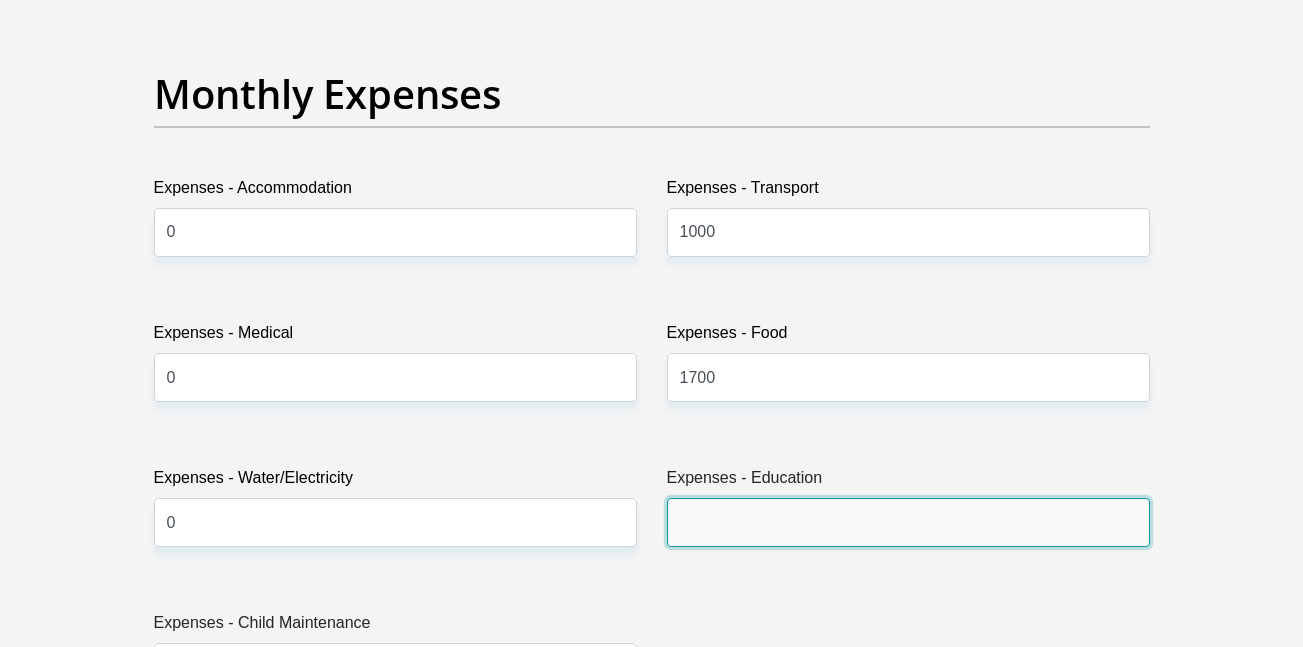 click on "Expenses - Education" at bounding box center (908, 522) 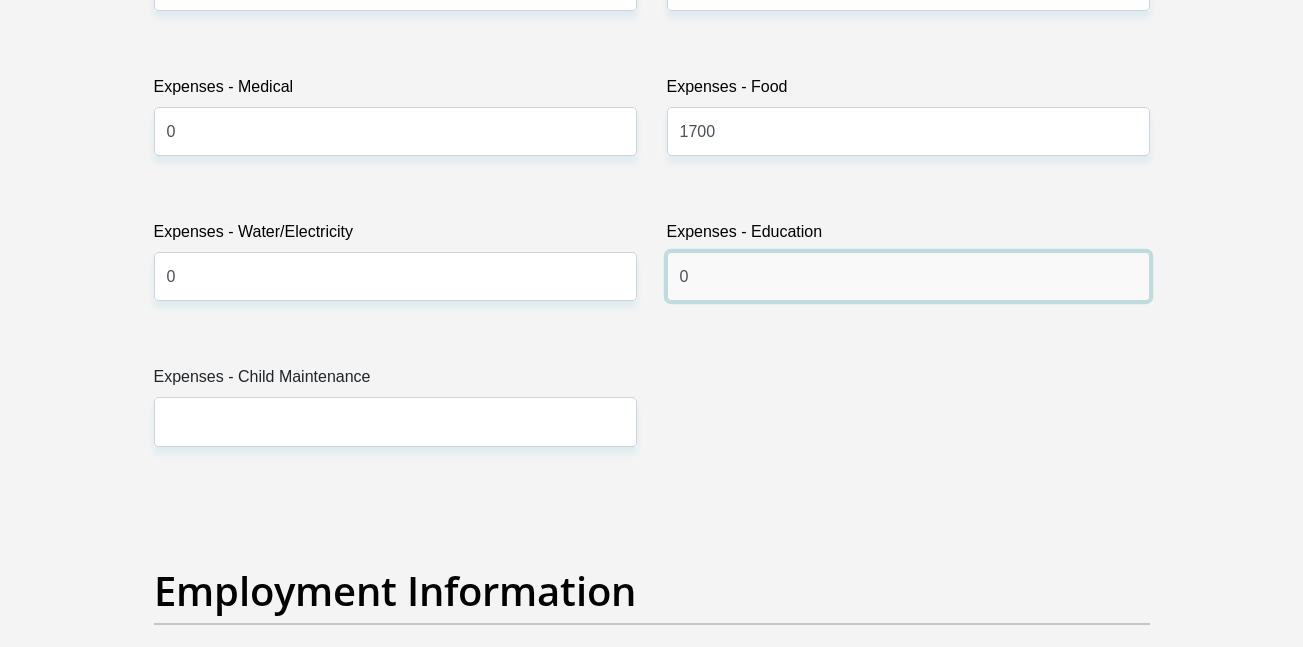 scroll, scrollTop: 3124, scrollLeft: 0, axis: vertical 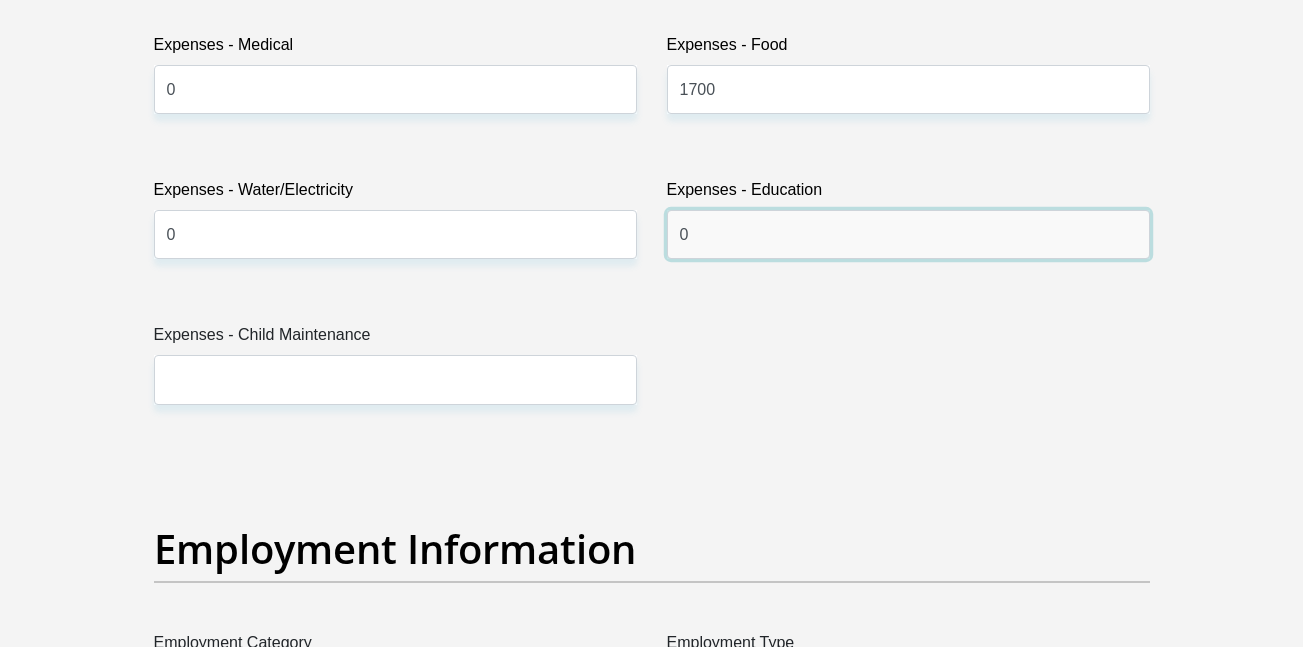 type on "0" 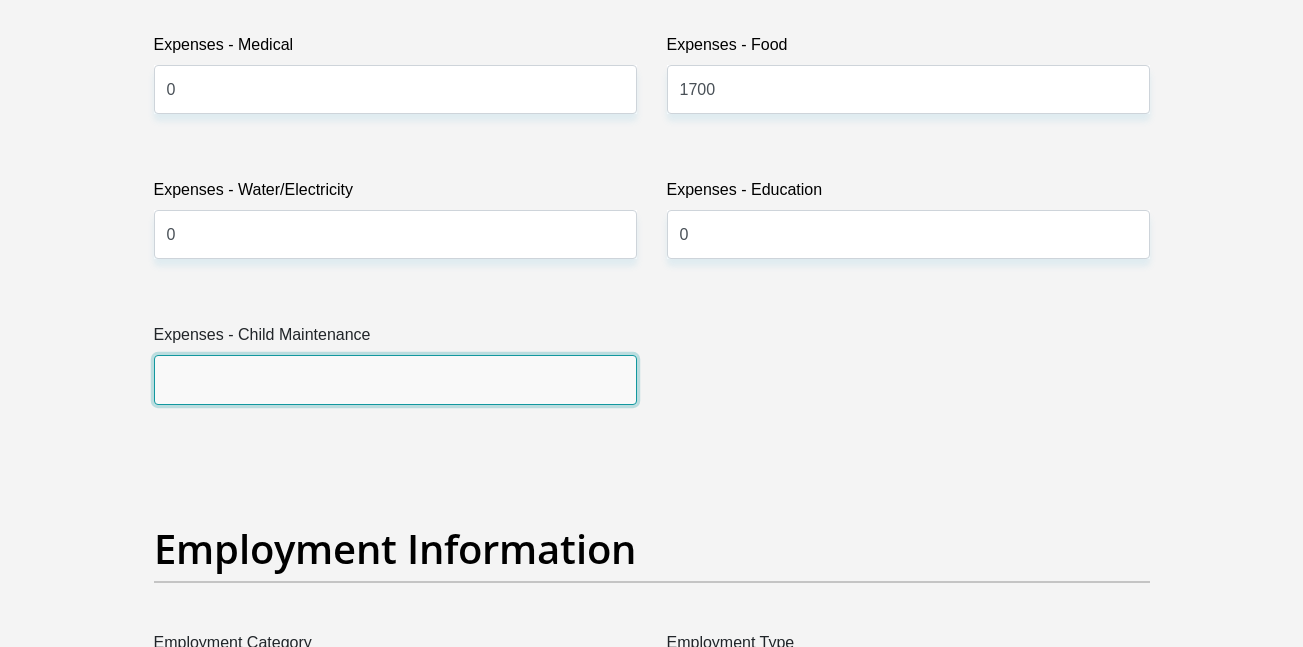 click on "Expenses - Child Maintenance" at bounding box center [395, 379] 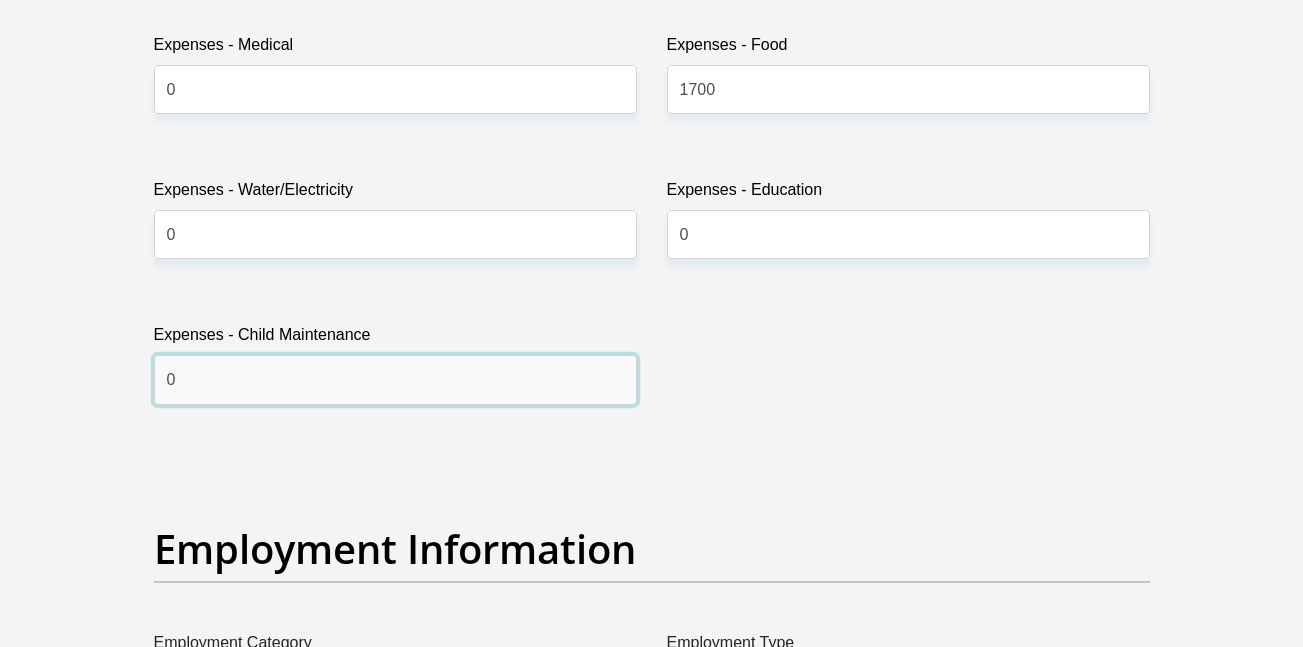type on "0" 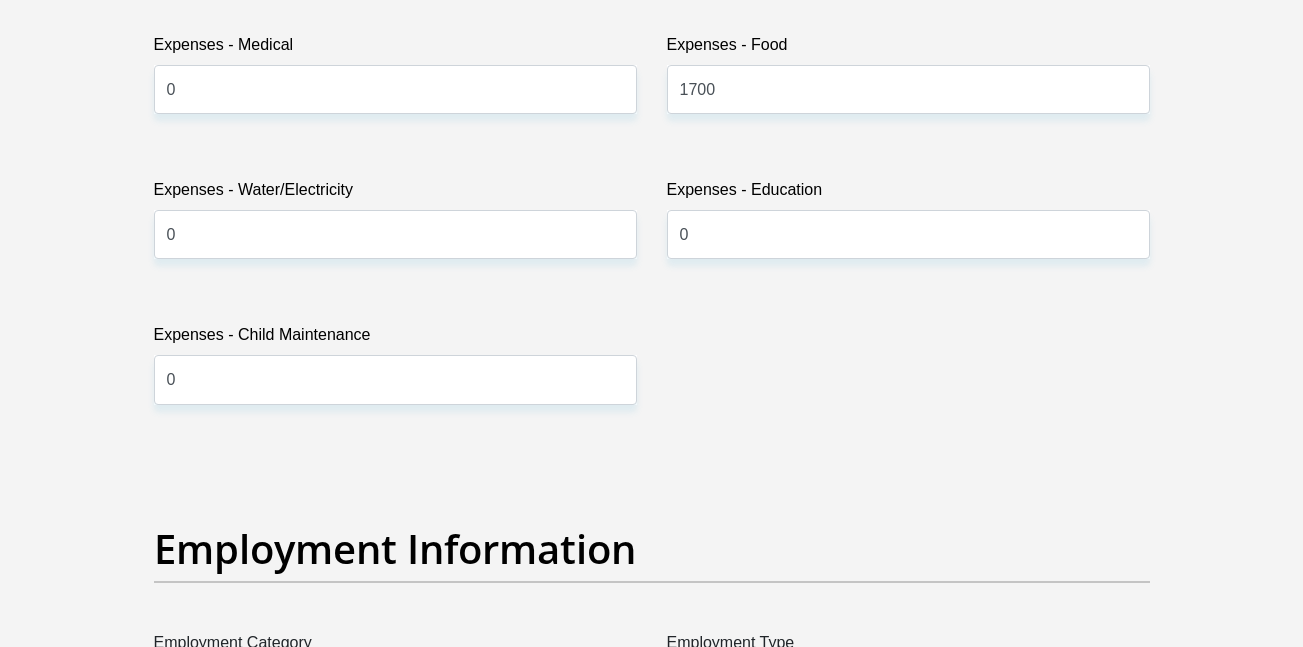 click on "Personal Details
Title
Mr
Ms
Mrs
Dr
Other
First Name
[FIRST]
Surname
[LAST]
ID Number
[ID_NUMBER]
Please input valid ID number
Race
Black
Coloured
Indian
White
Other
Contact Number
[PHONE]
Please input valid contact number
Aruba" at bounding box center (651, 449) 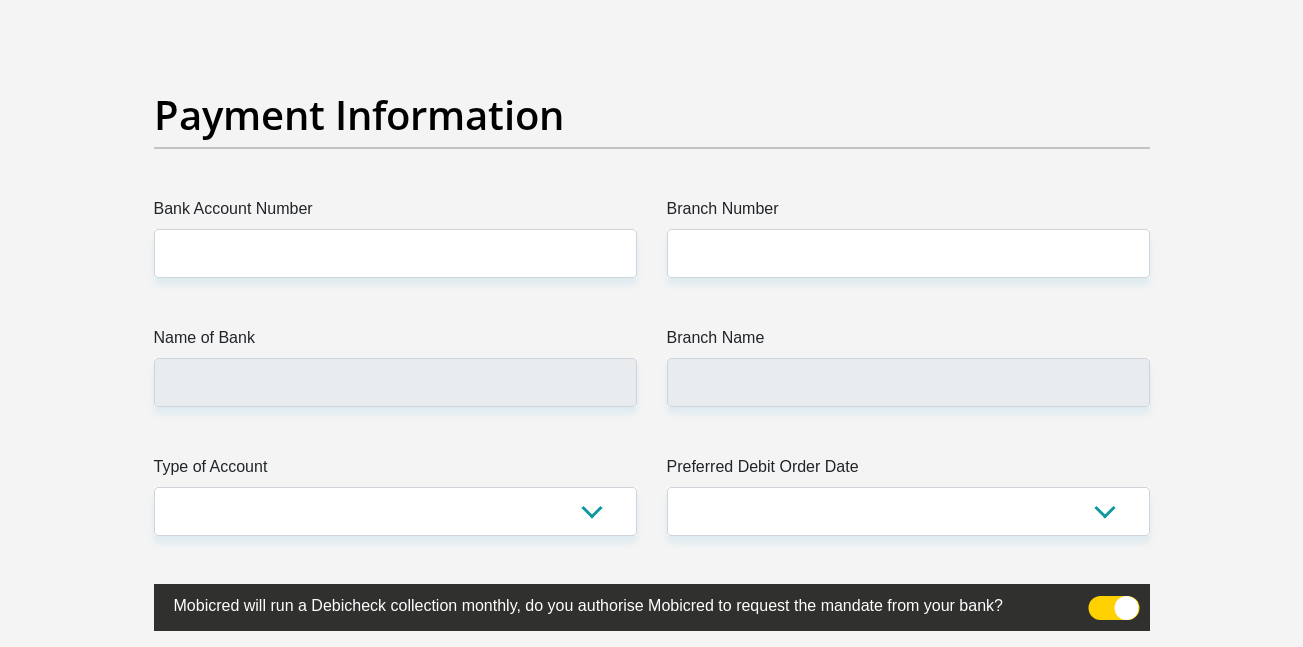 scroll, scrollTop: 4622, scrollLeft: 0, axis: vertical 